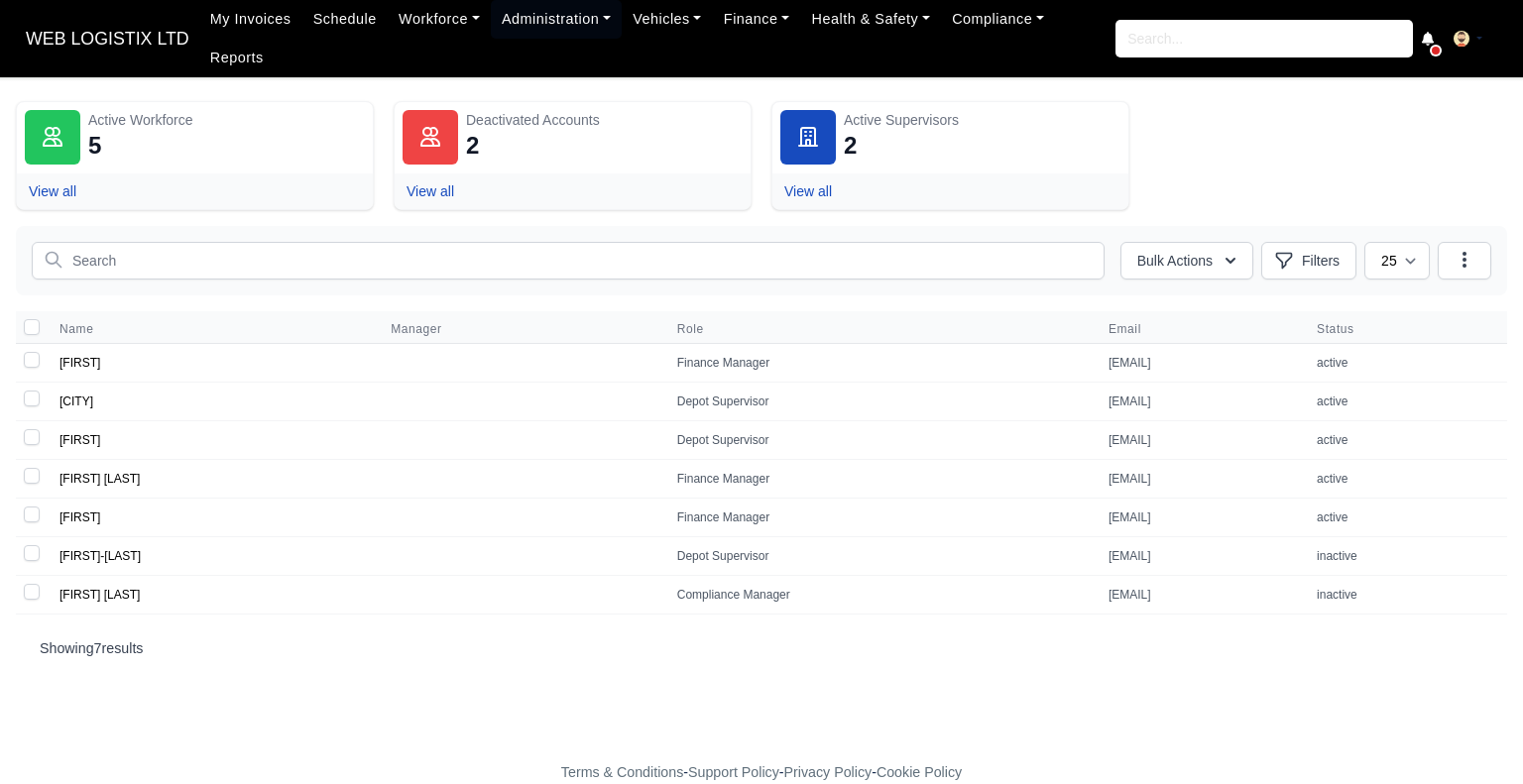 scroll, scrollTop: 0, scrollLeft: 0, axis: both 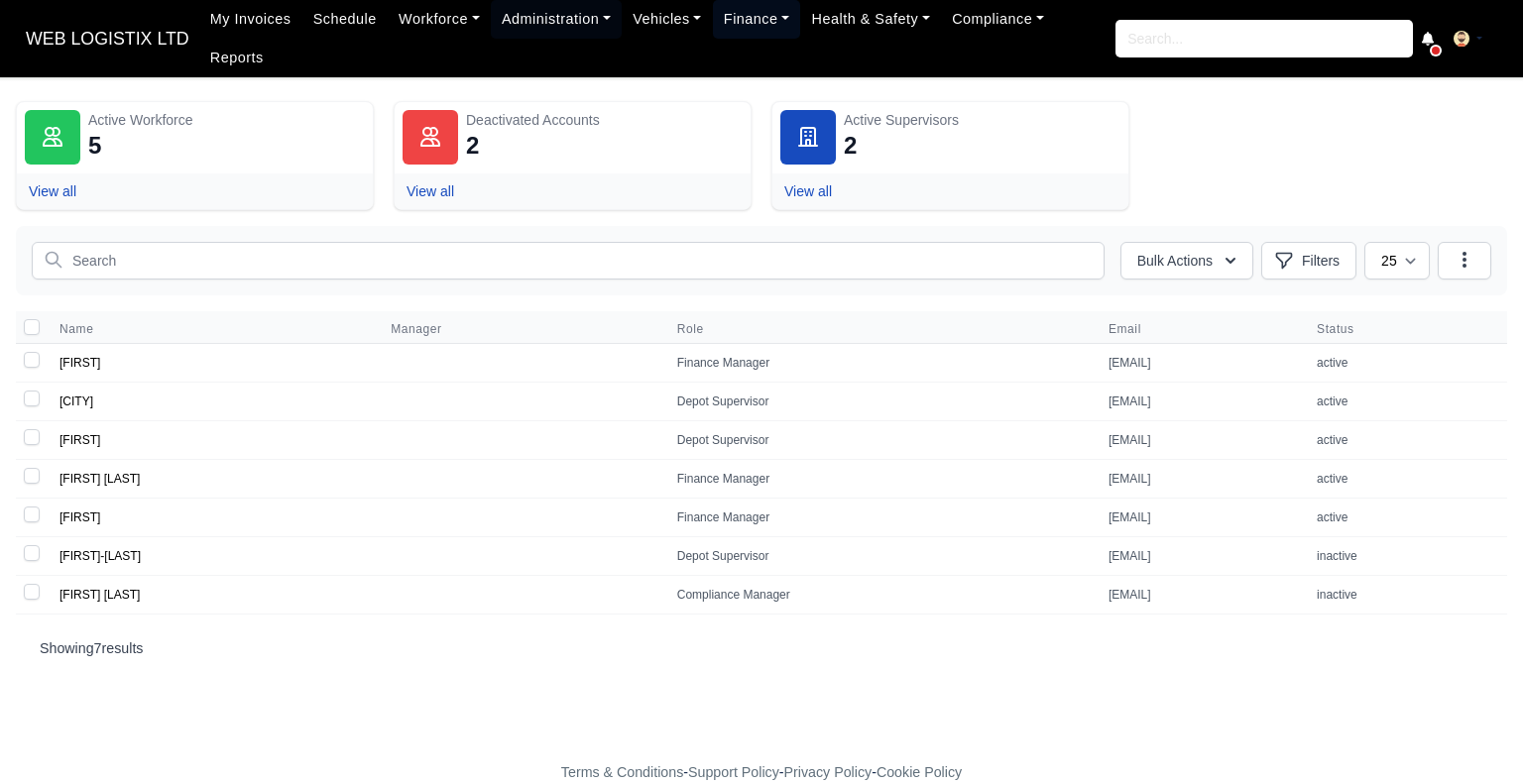 click on "Finance" at bounding box center [757, 19] 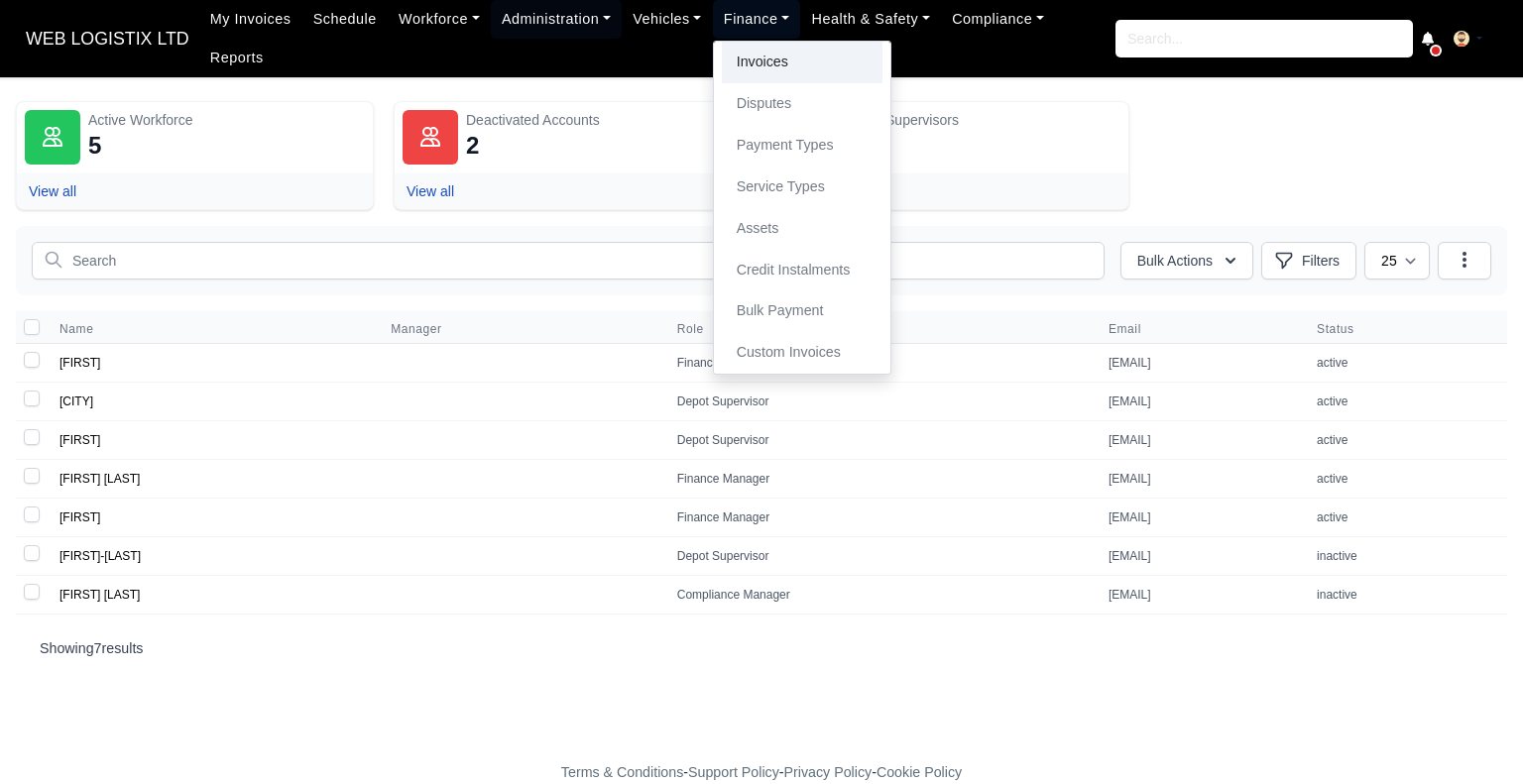 click on "Invoices" at bounding box center [802, 62] 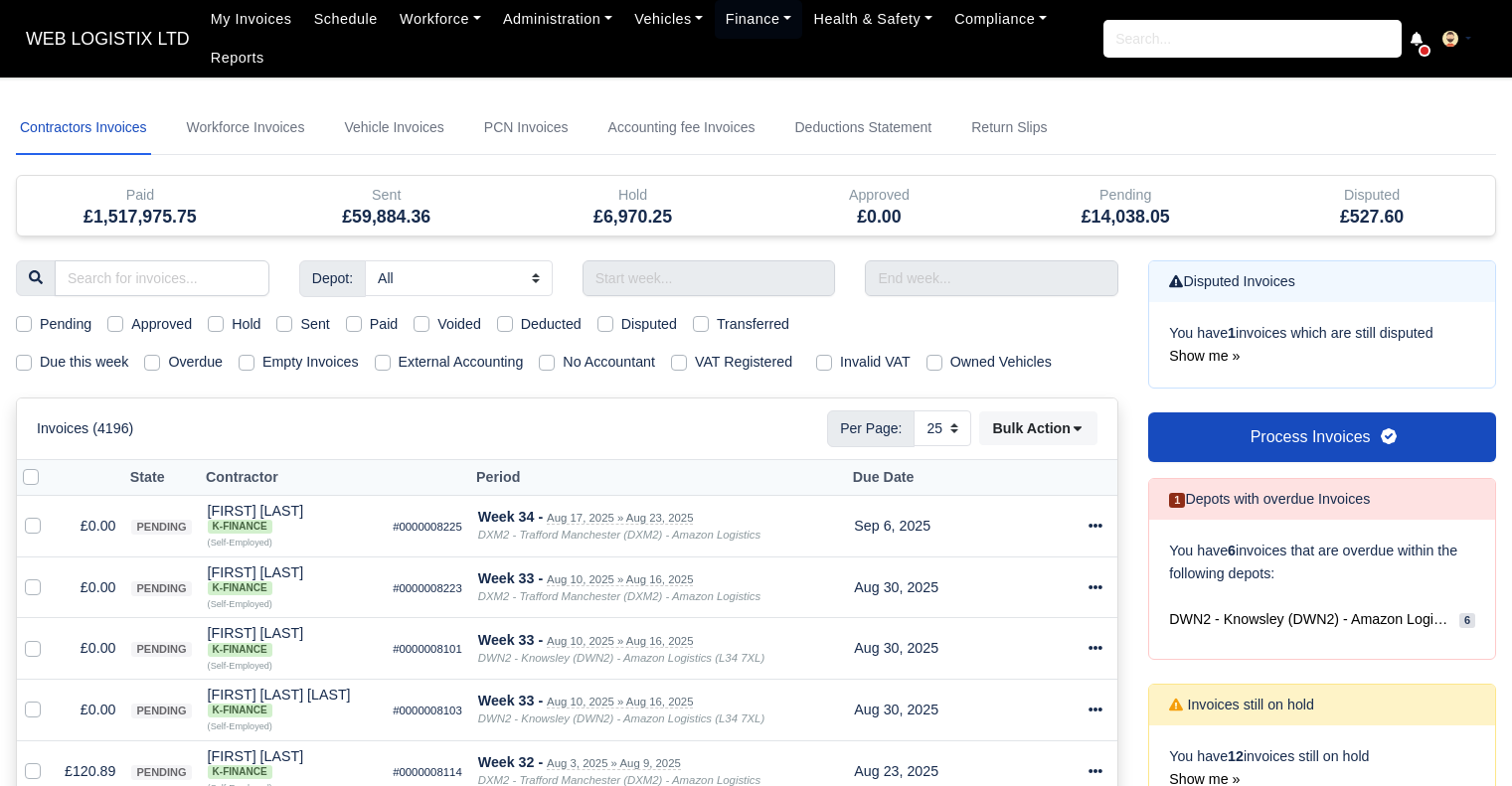 select on "25" 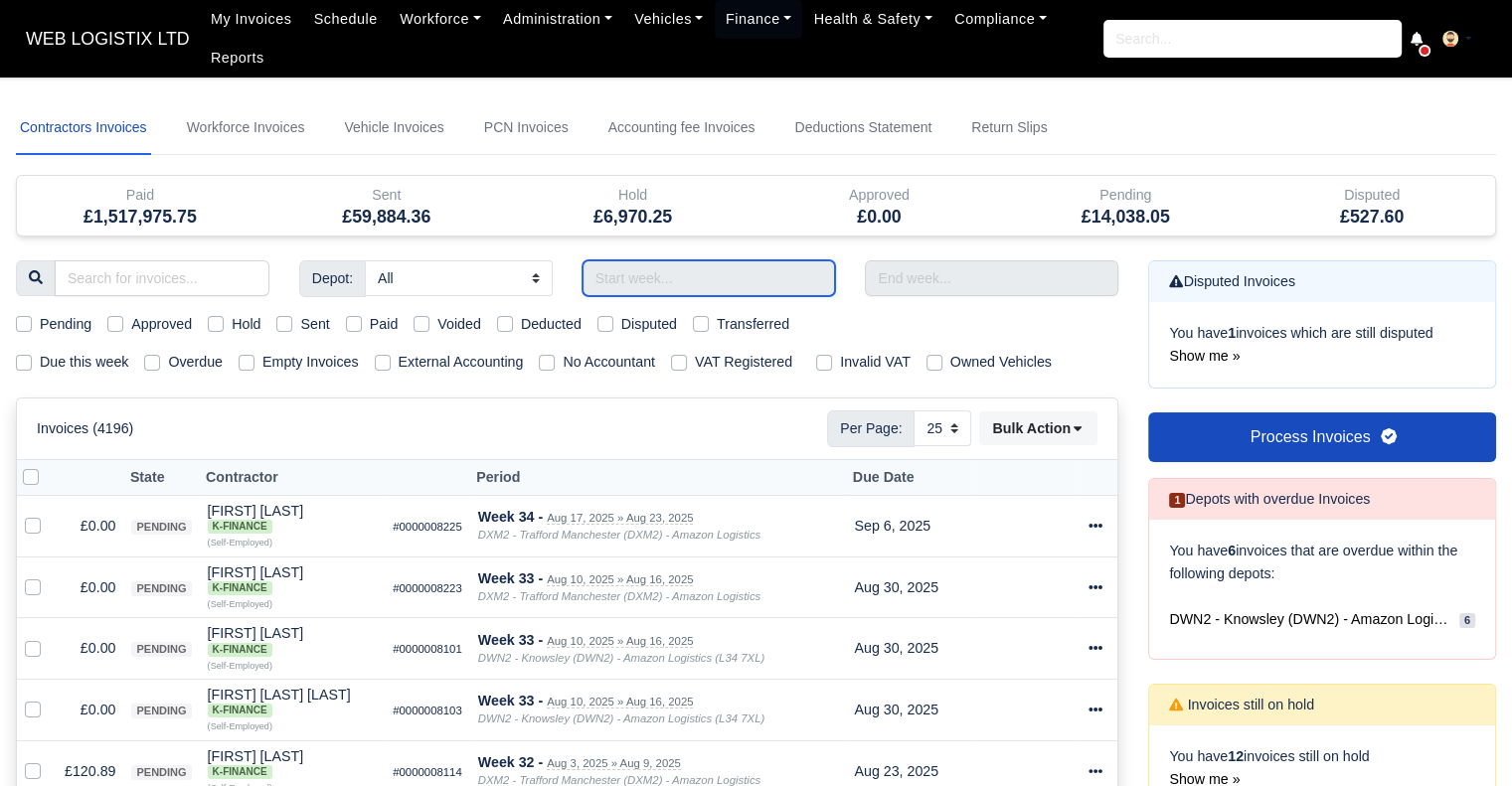 click at bounding box center (709, 278) 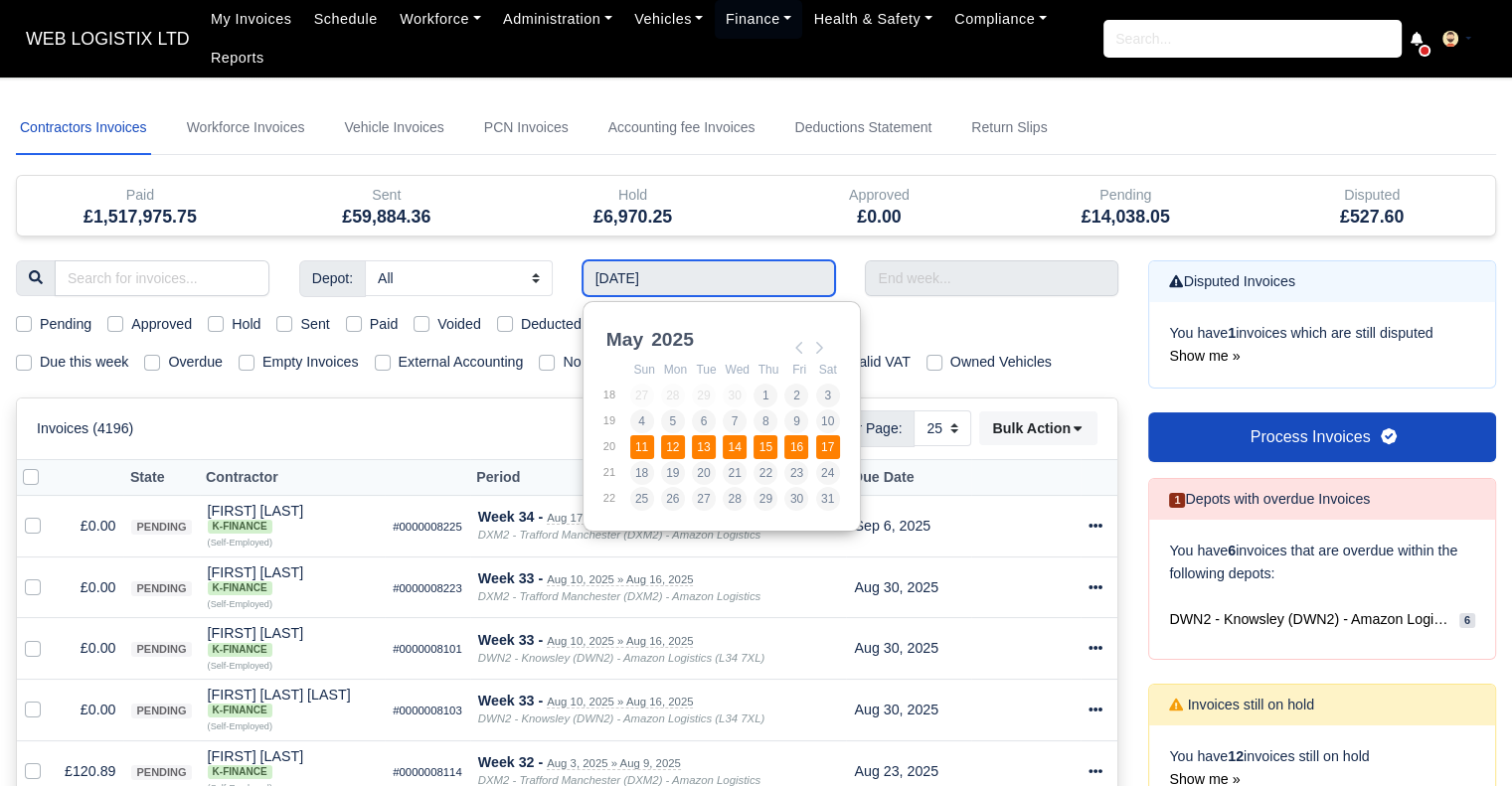 type on "11/05/2025 - 17/05/2025" 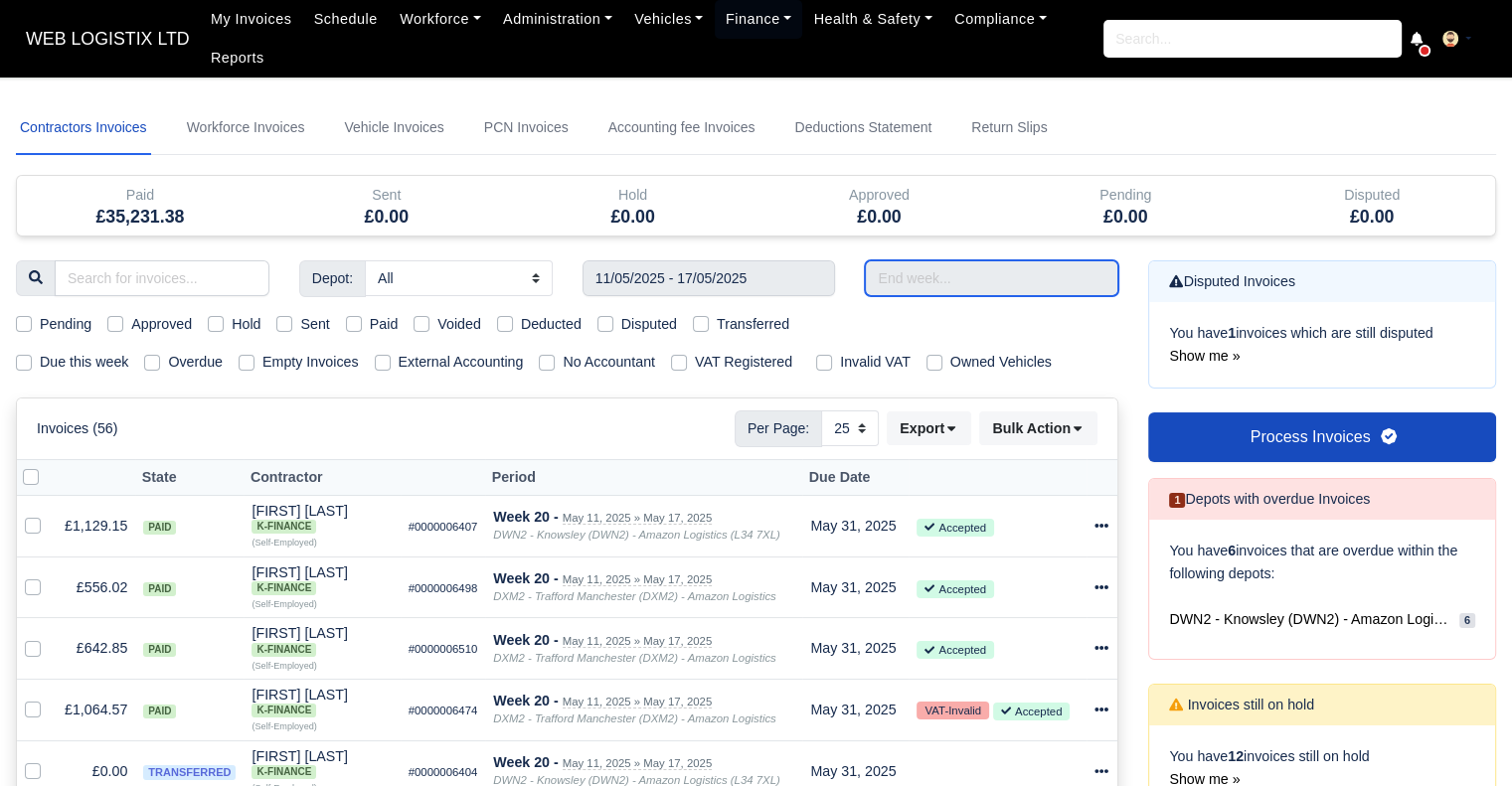 click at bounding box center [991, 278] 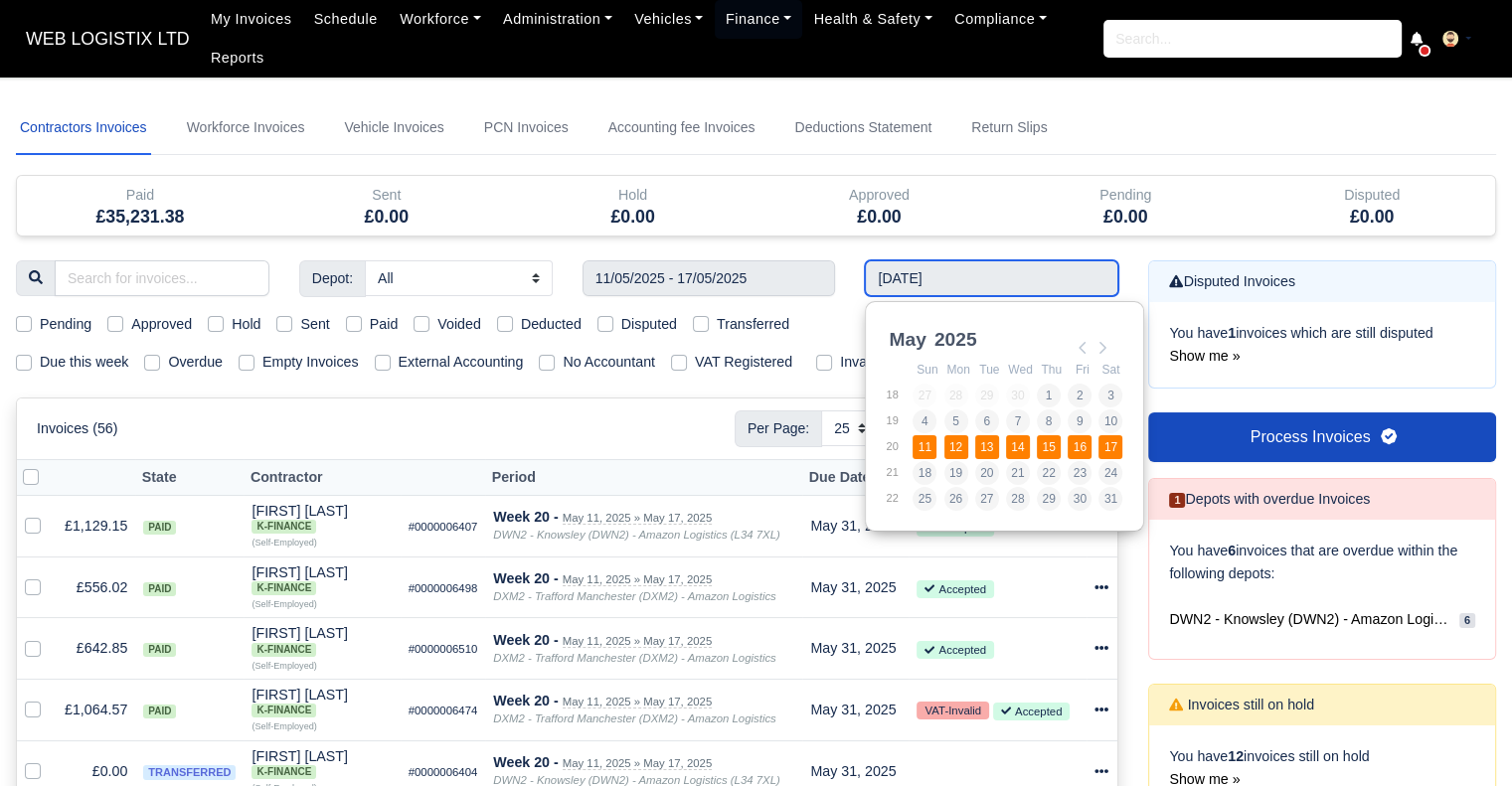 type on "11/05/2025 - 17/05/2025" 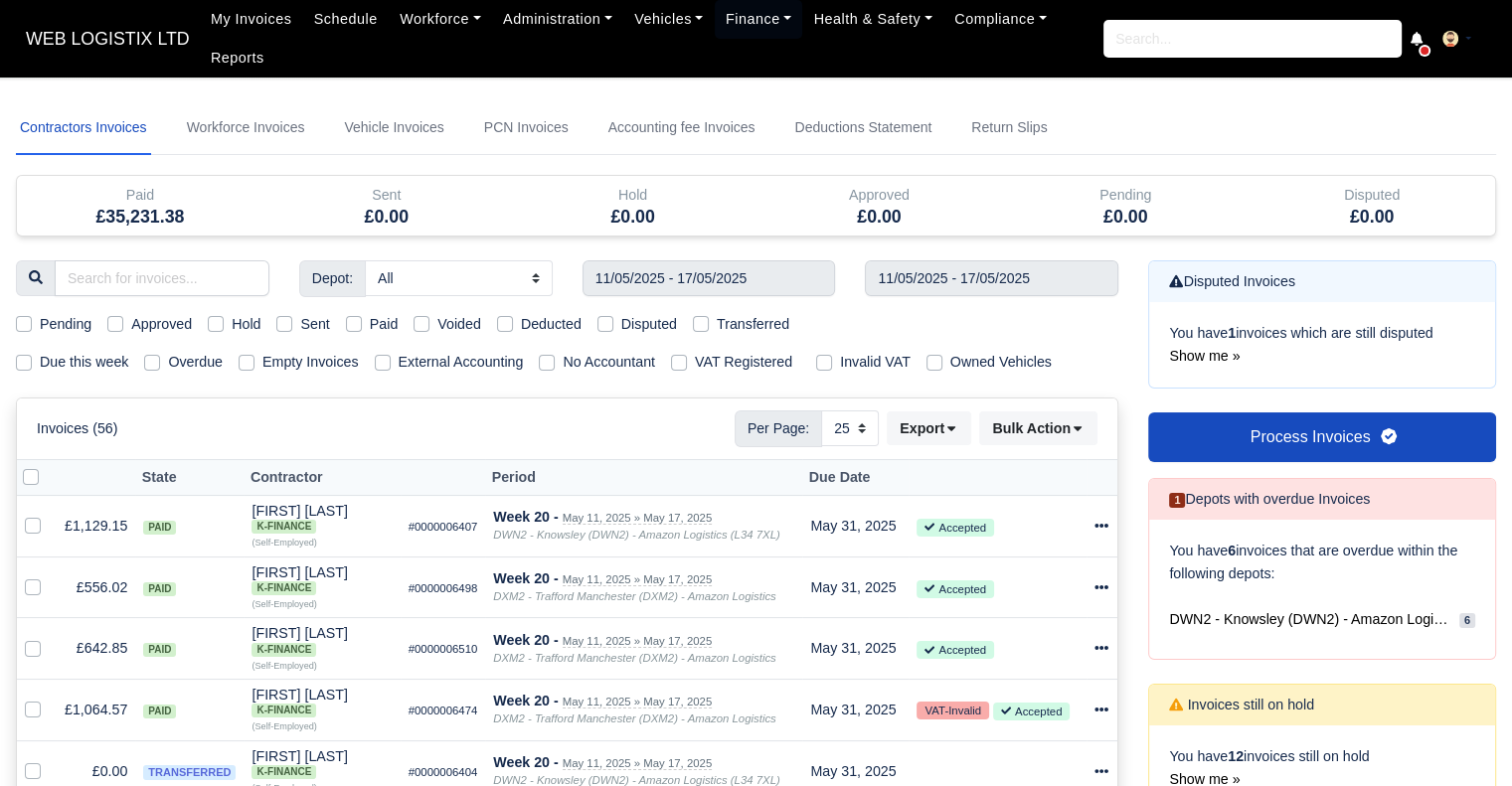 click on "Paid" at bounding box center [384, 324] 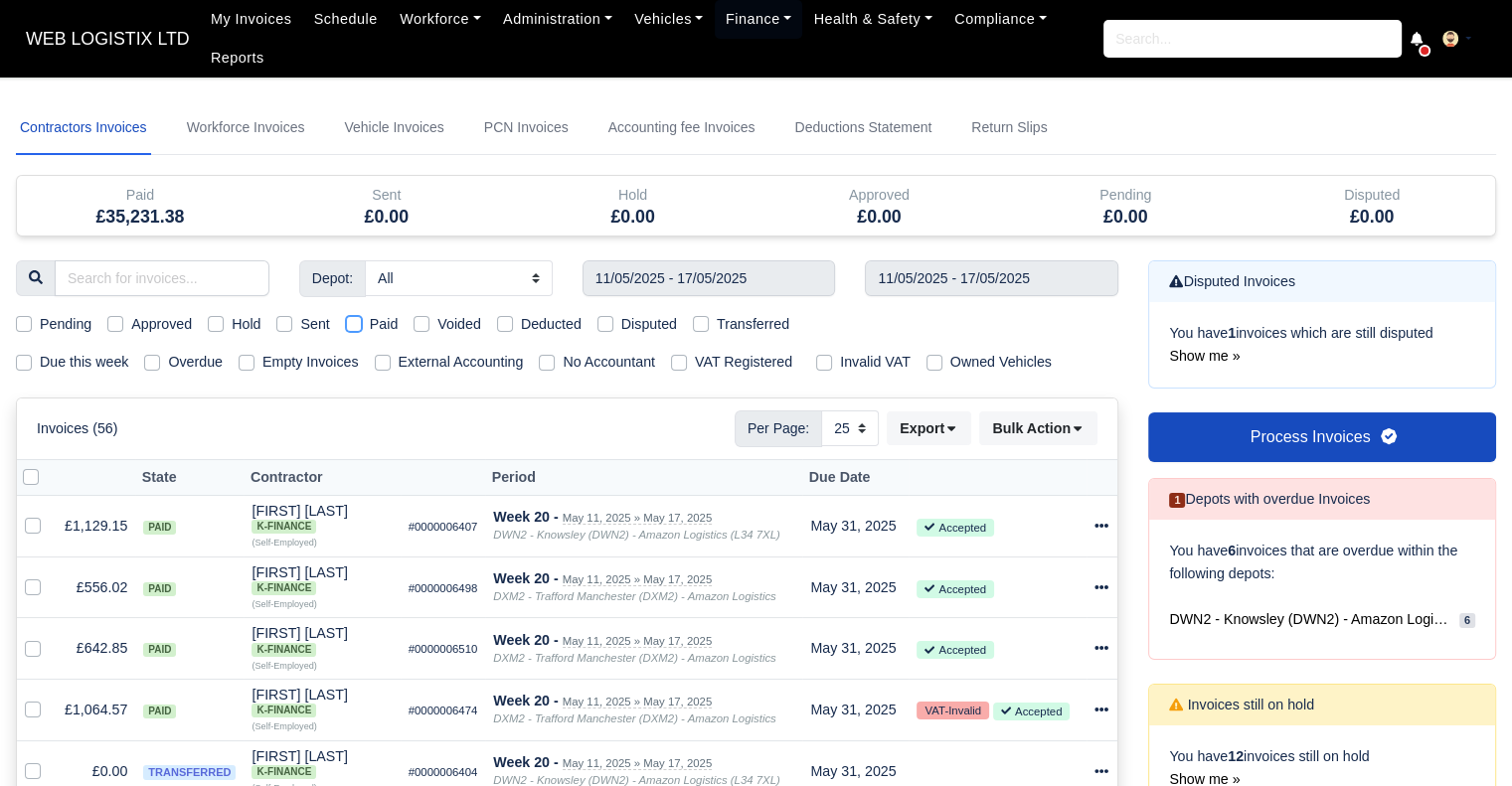 click on "Paid" at bounding box center [354, 321] 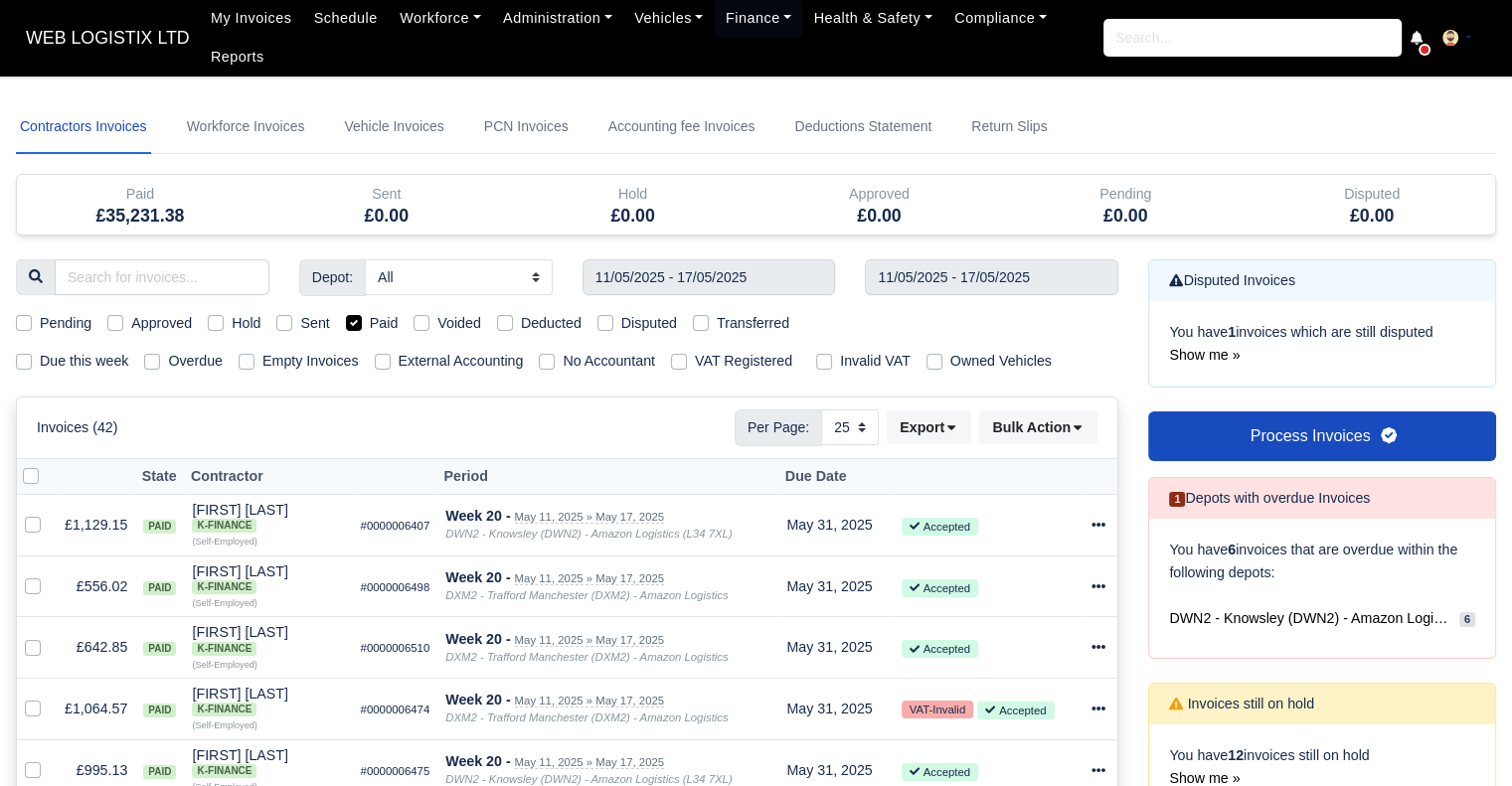scroll, scrollTop: 0, scrollLeft: 0, axis: both 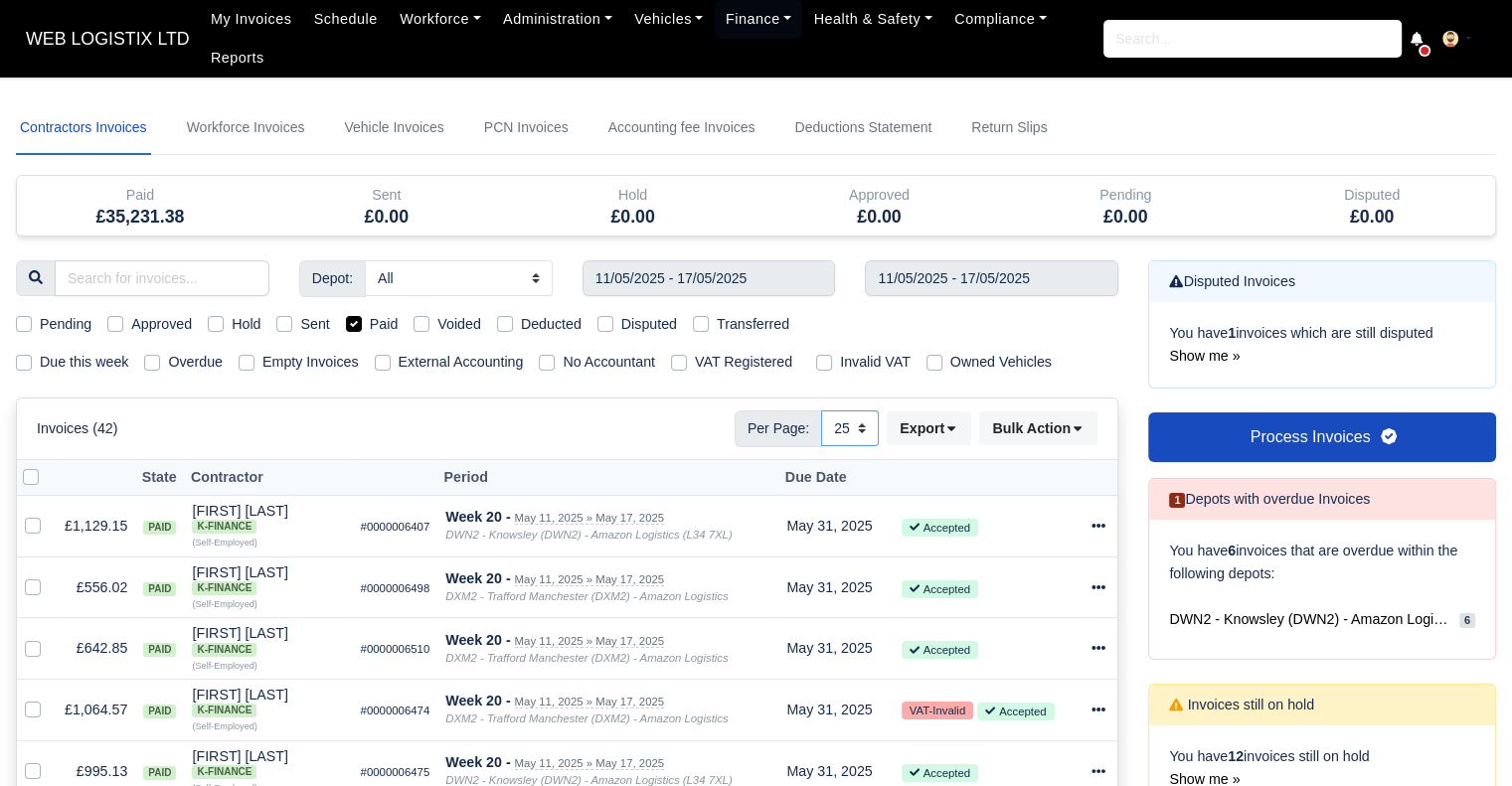 click on "10
25
50" at bounding box center [850, 428] 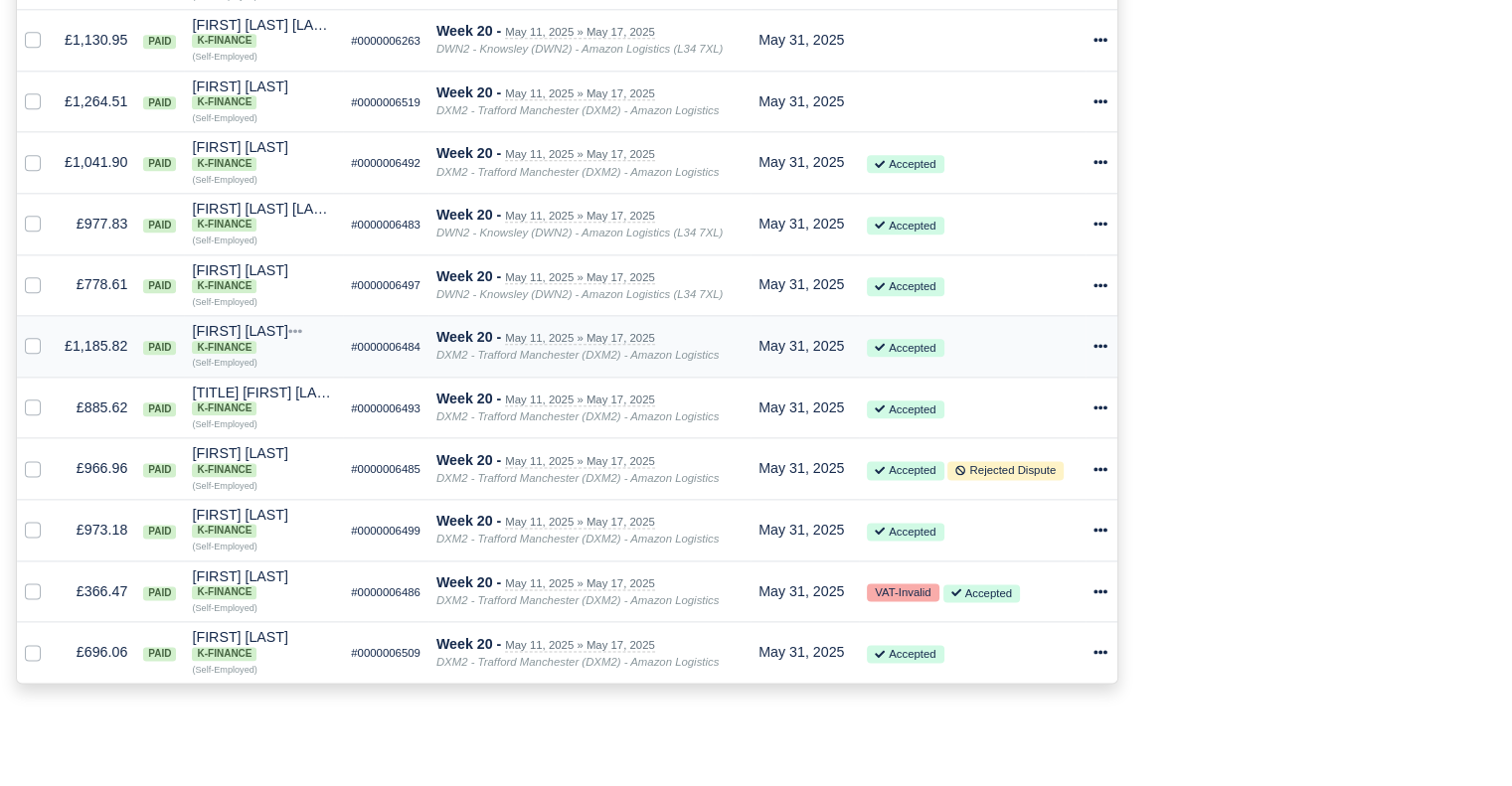 scroll, scrollTop: 1888, scrollLeft: 0, axis: vertical 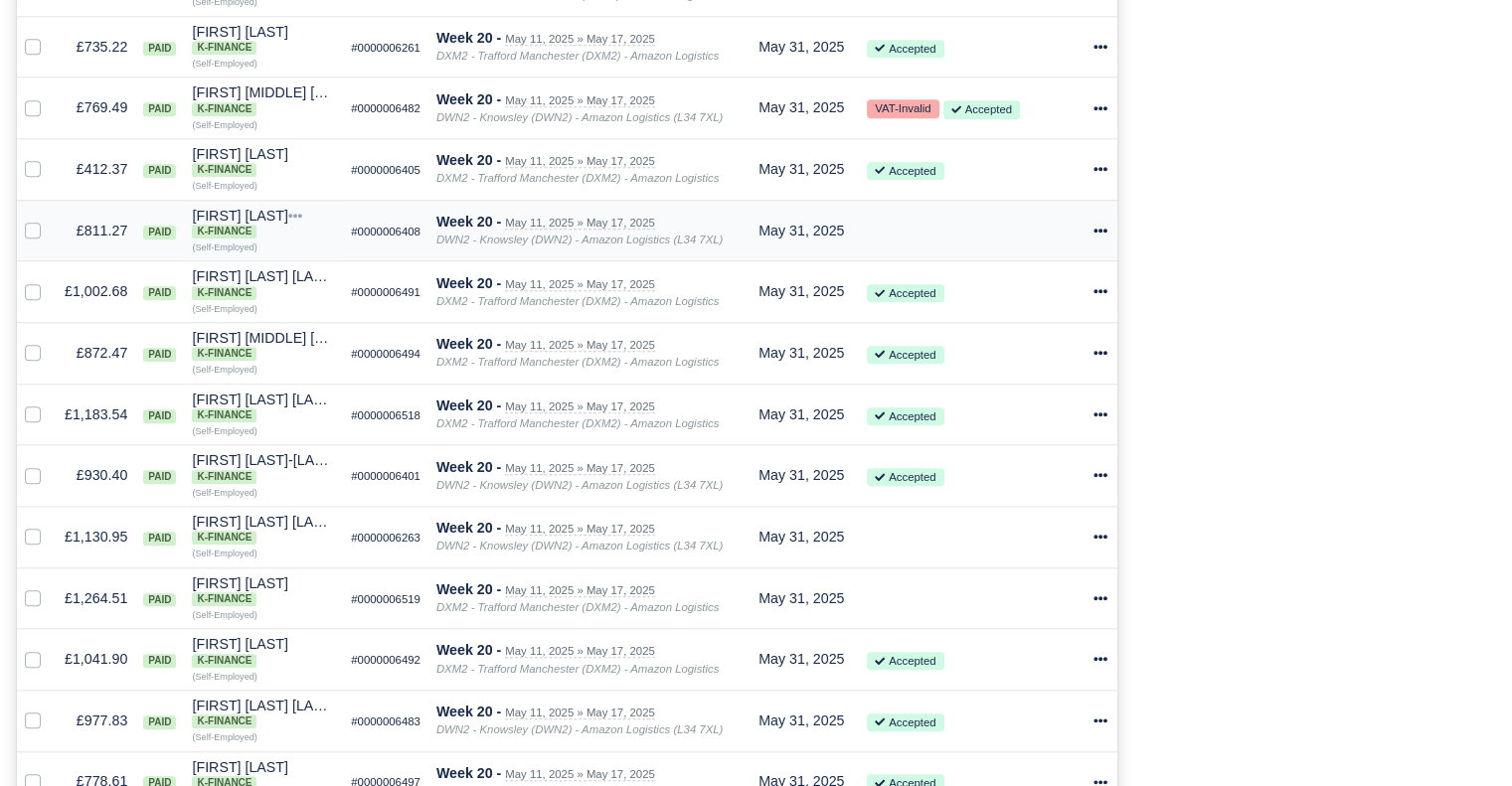 click 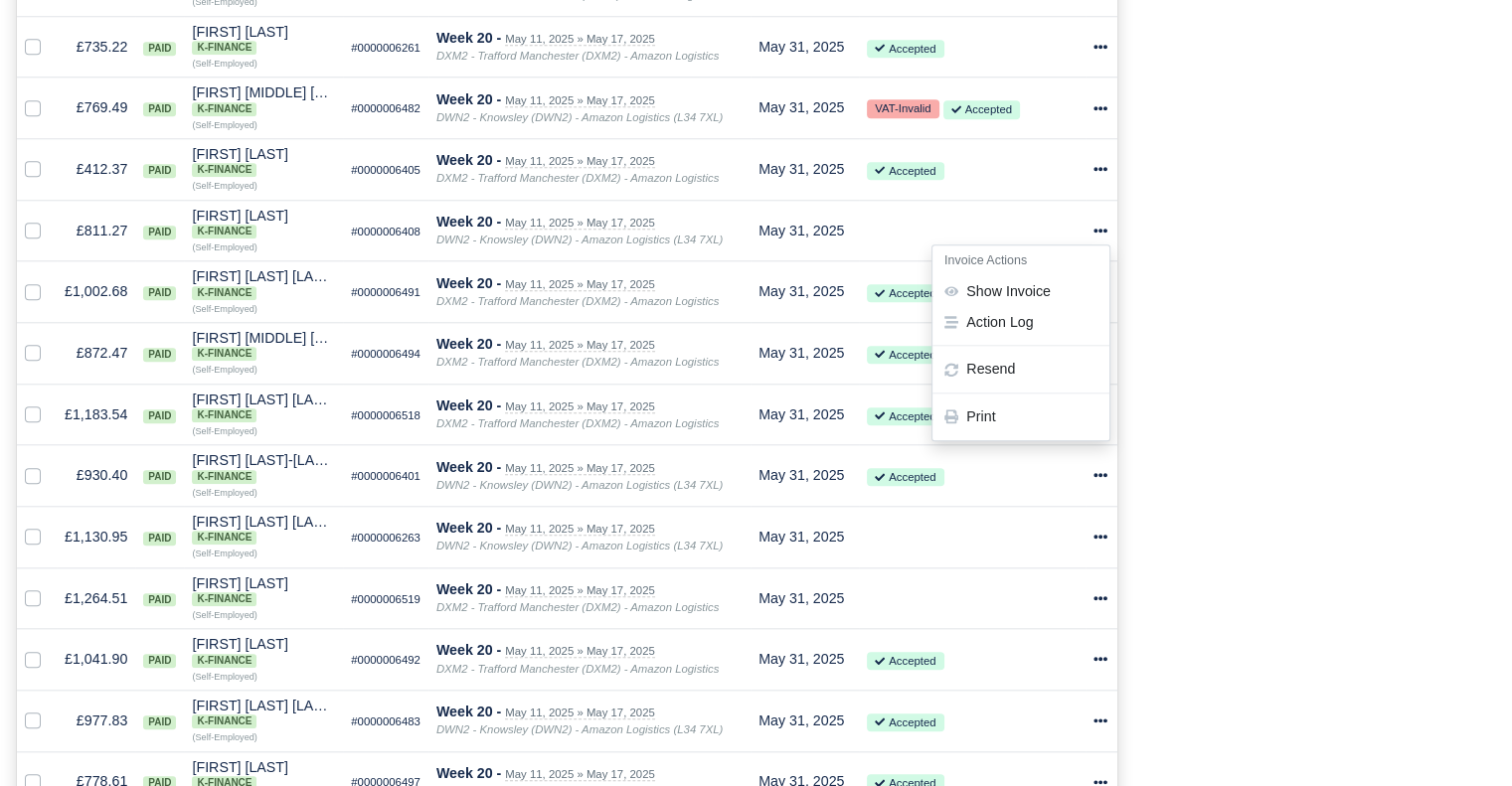 click on "Disputed Invoices
You have  1  invoices which are still disputed
Show me »
Process Invoices
1
Depots with overdue Invoices
You have  6
12" at bounding box center [1322, -212] 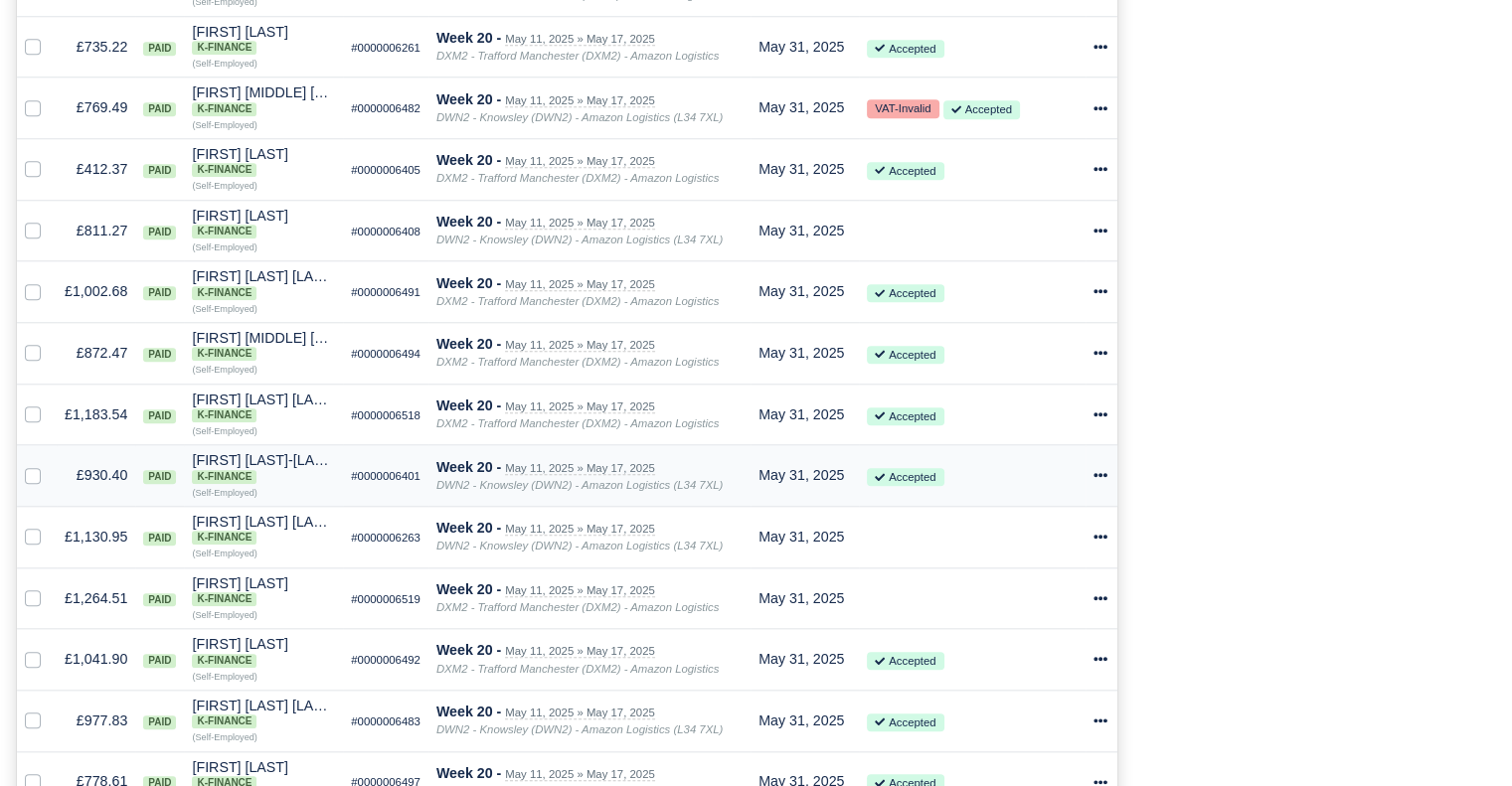 click 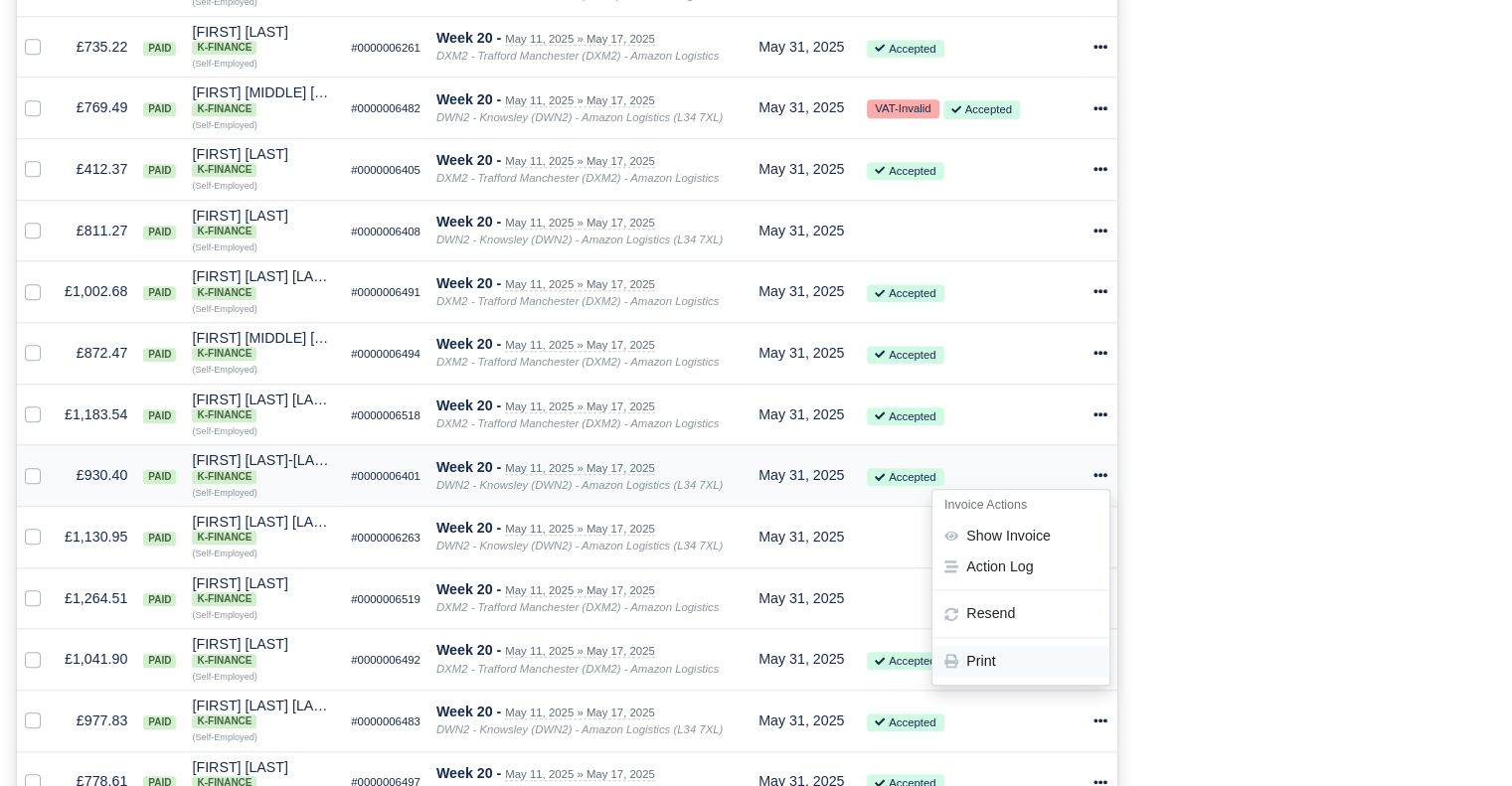 click on "Print" at bounding box center [1021, 662] 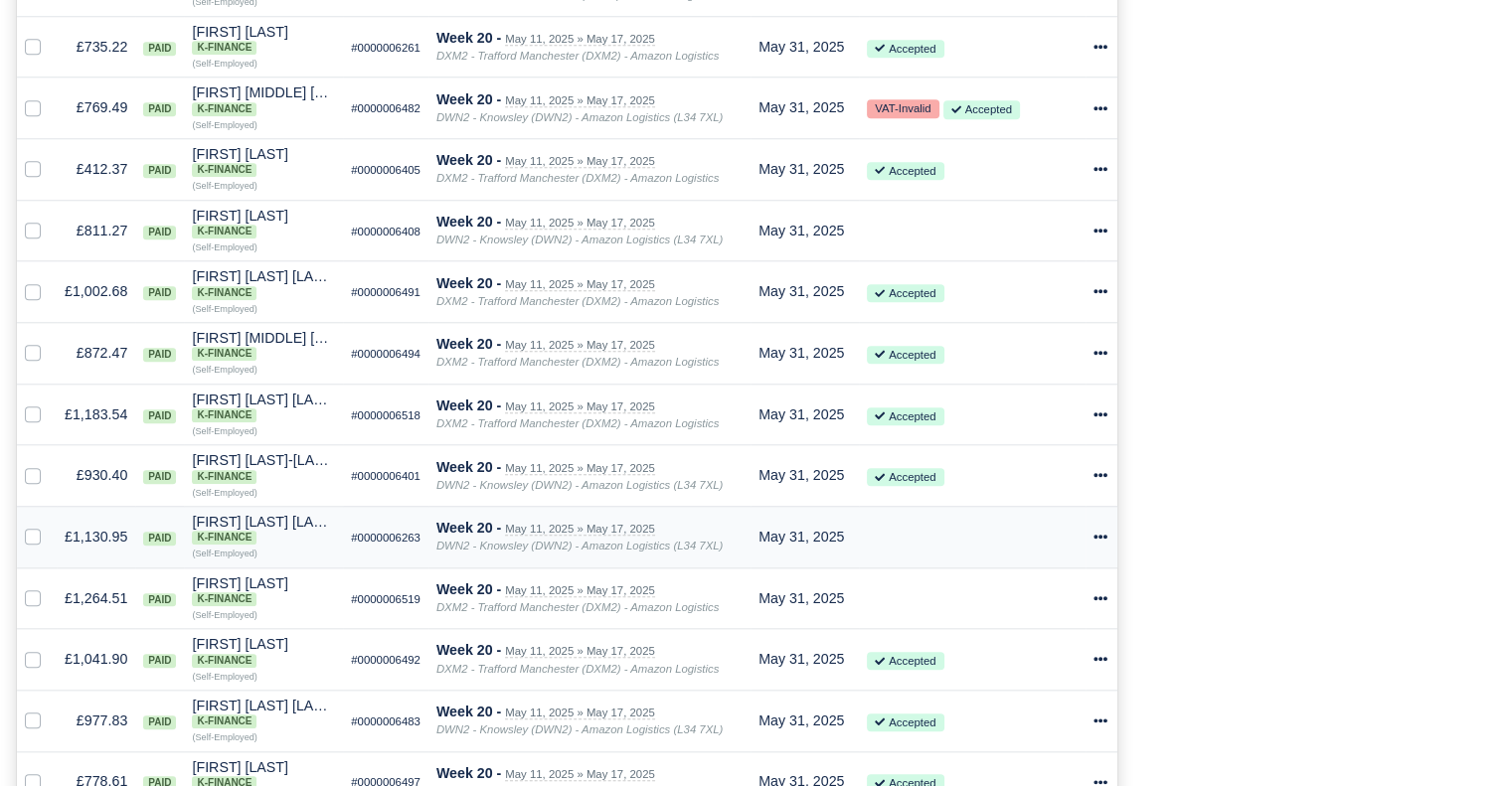 click 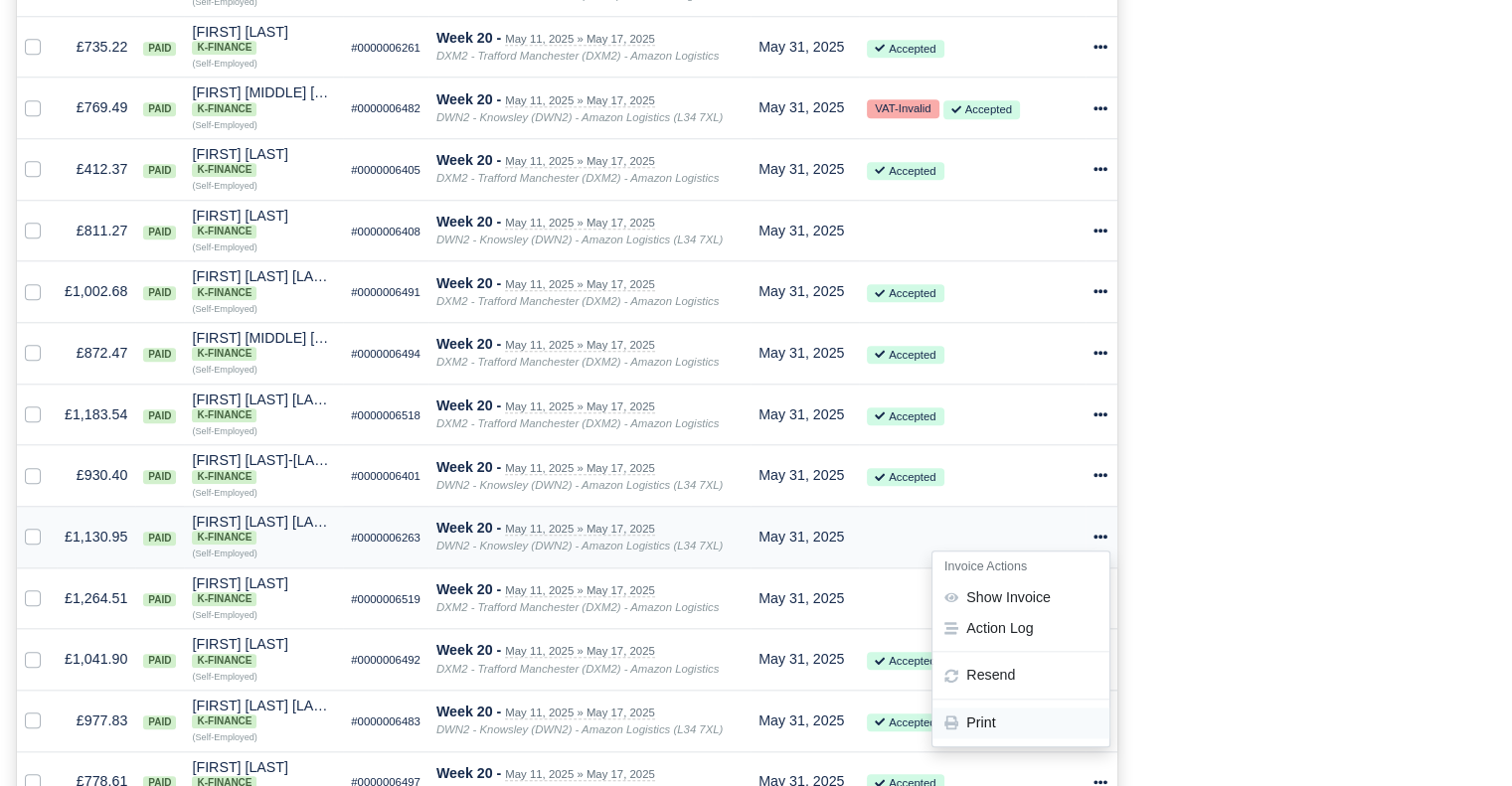 click on "Print" at bounding box center (1021, 722) 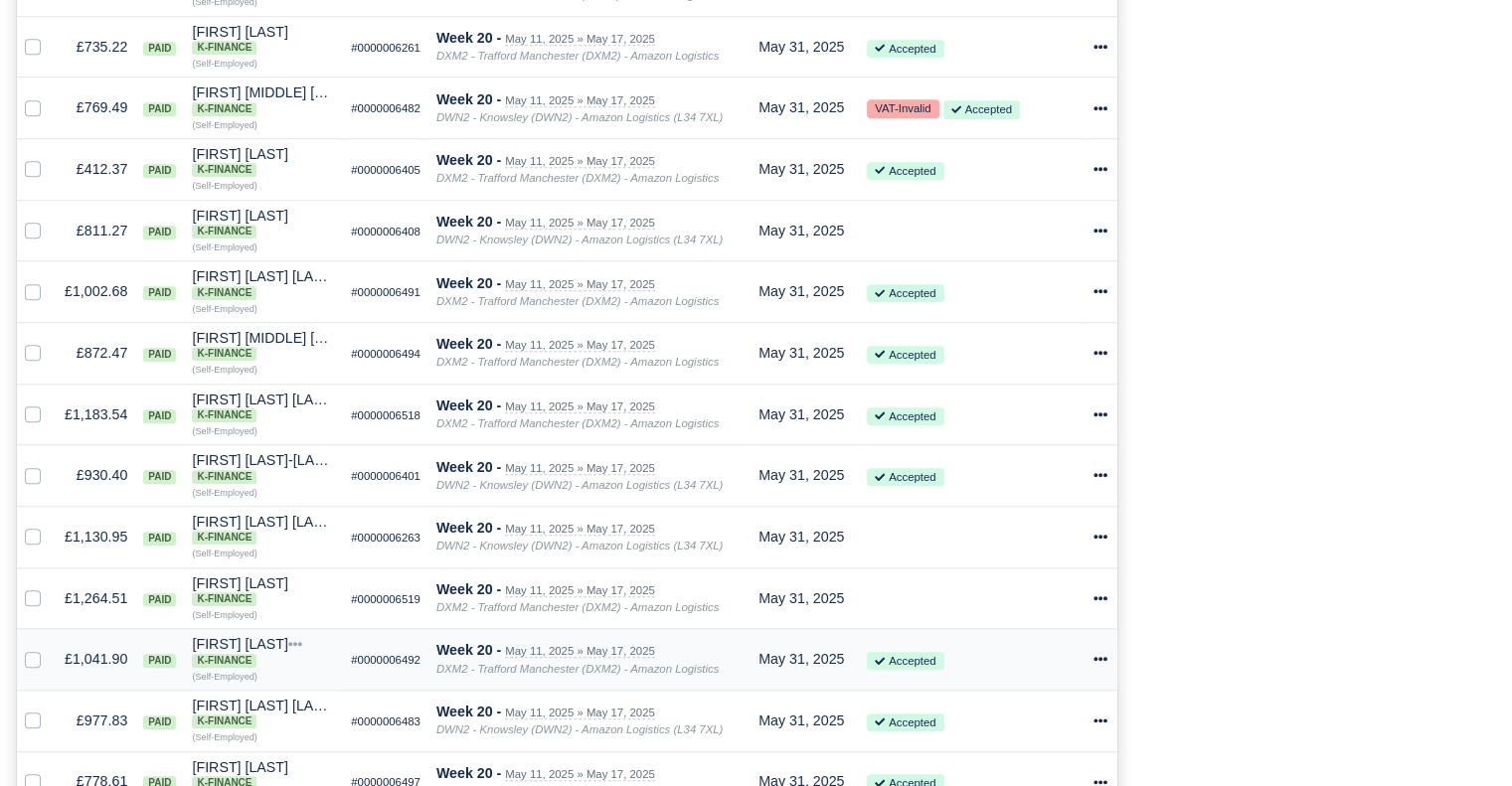 click on "Invoice Actions
Show Invoice
Action Log
Resend" at bounding box center [1101, 660] 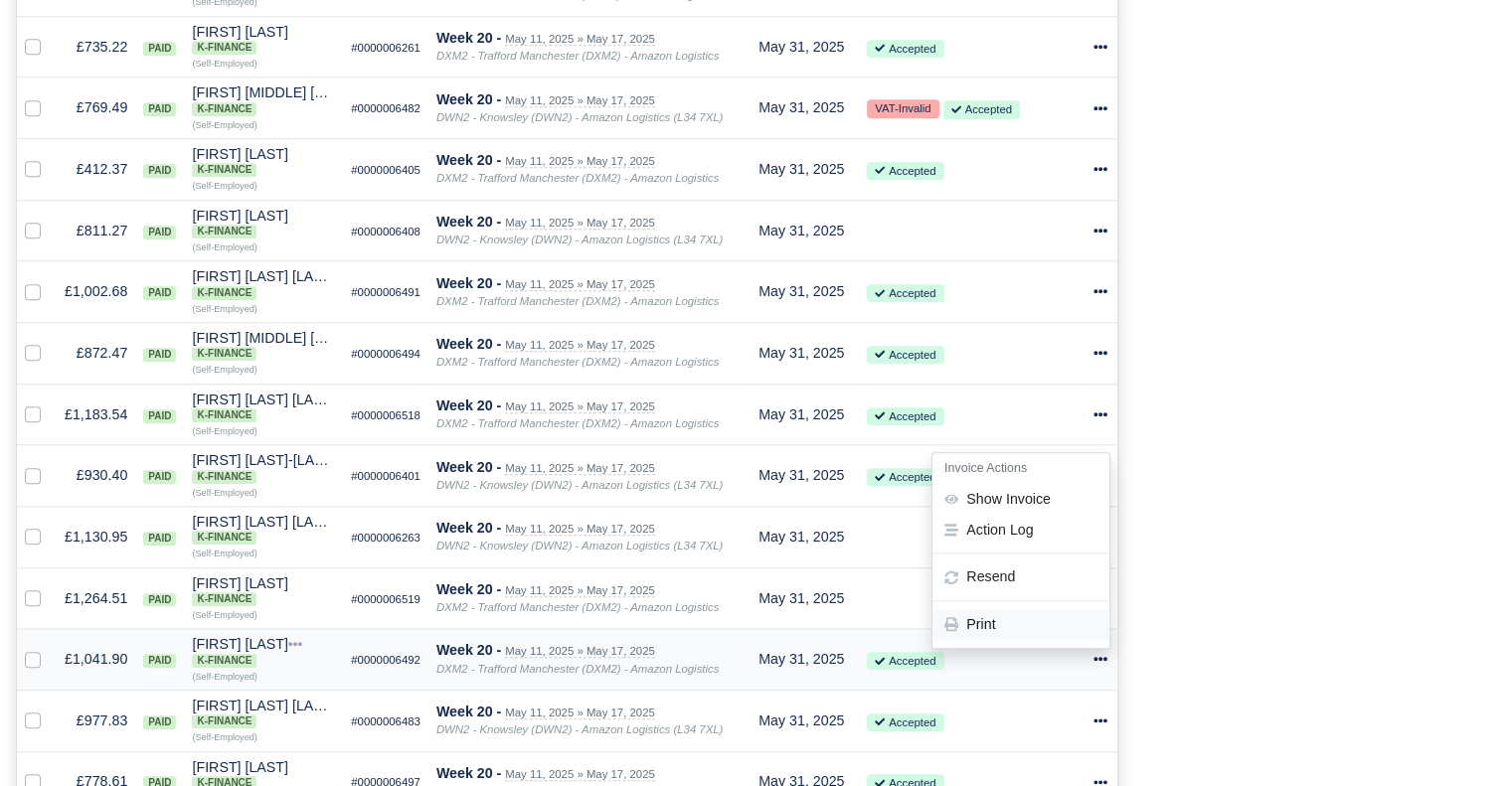 click on "Print" at bounding box center (1021, 624) 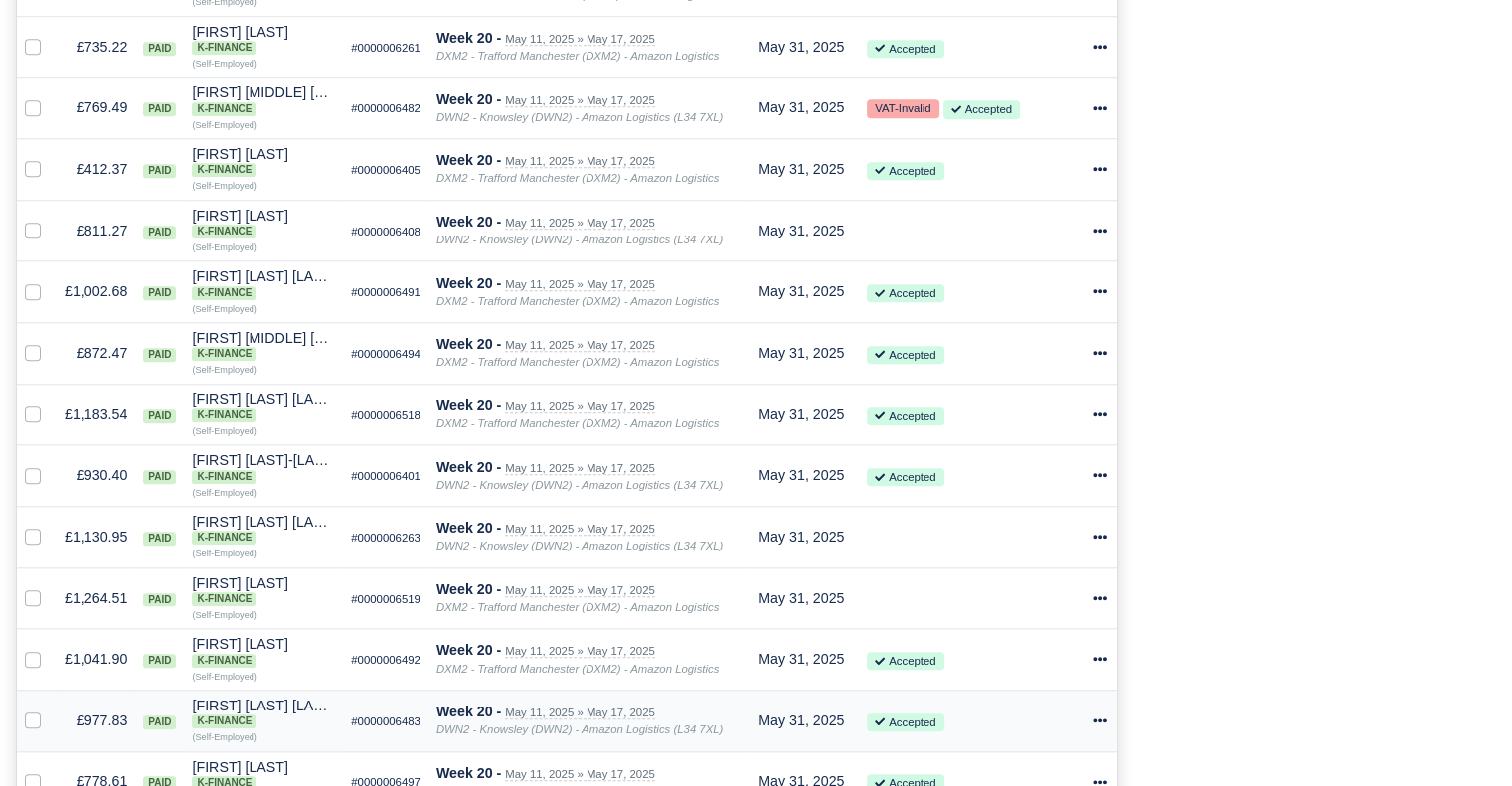 click 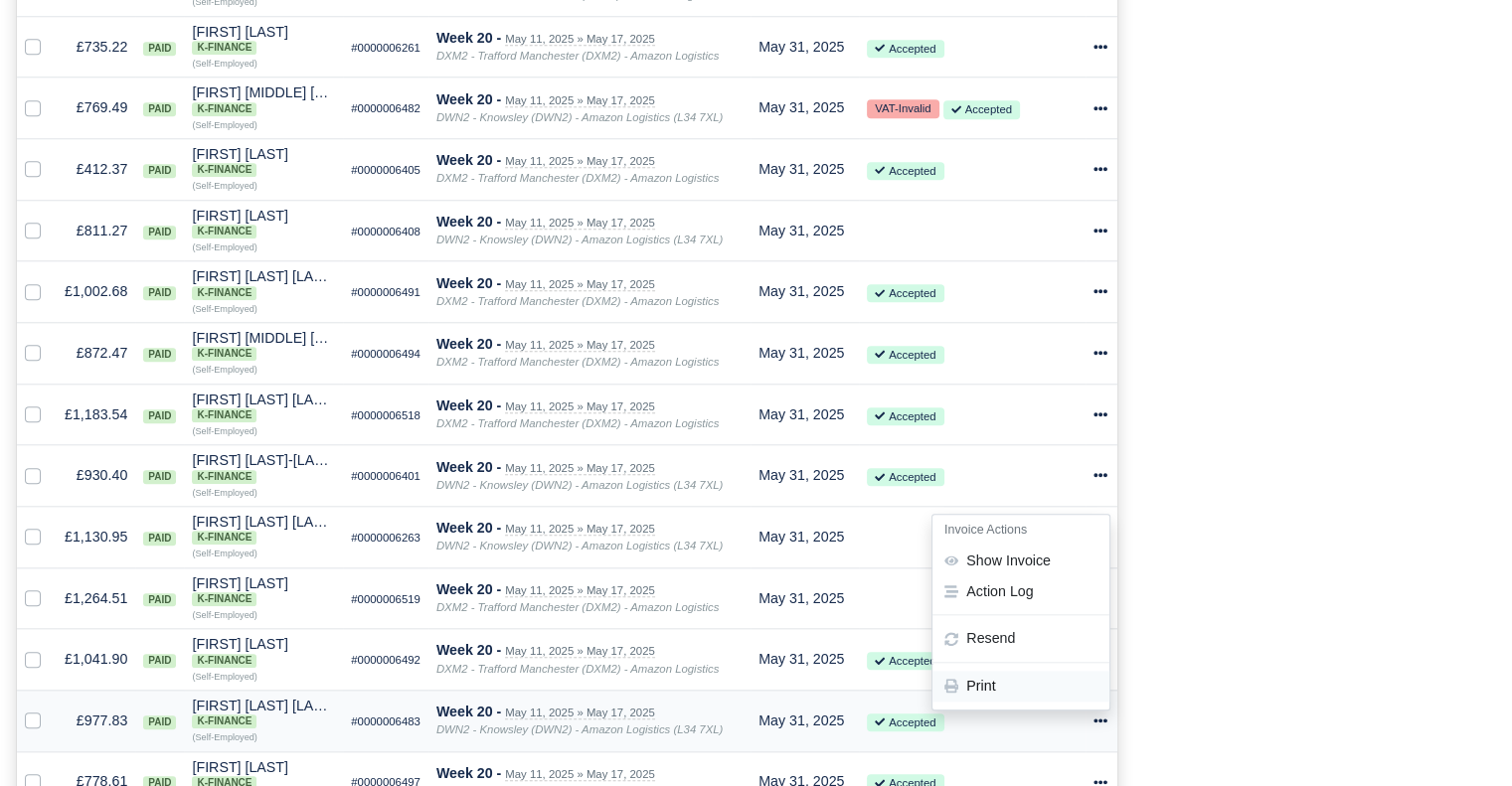 click on "Print" at bounding box center (1021, 686) 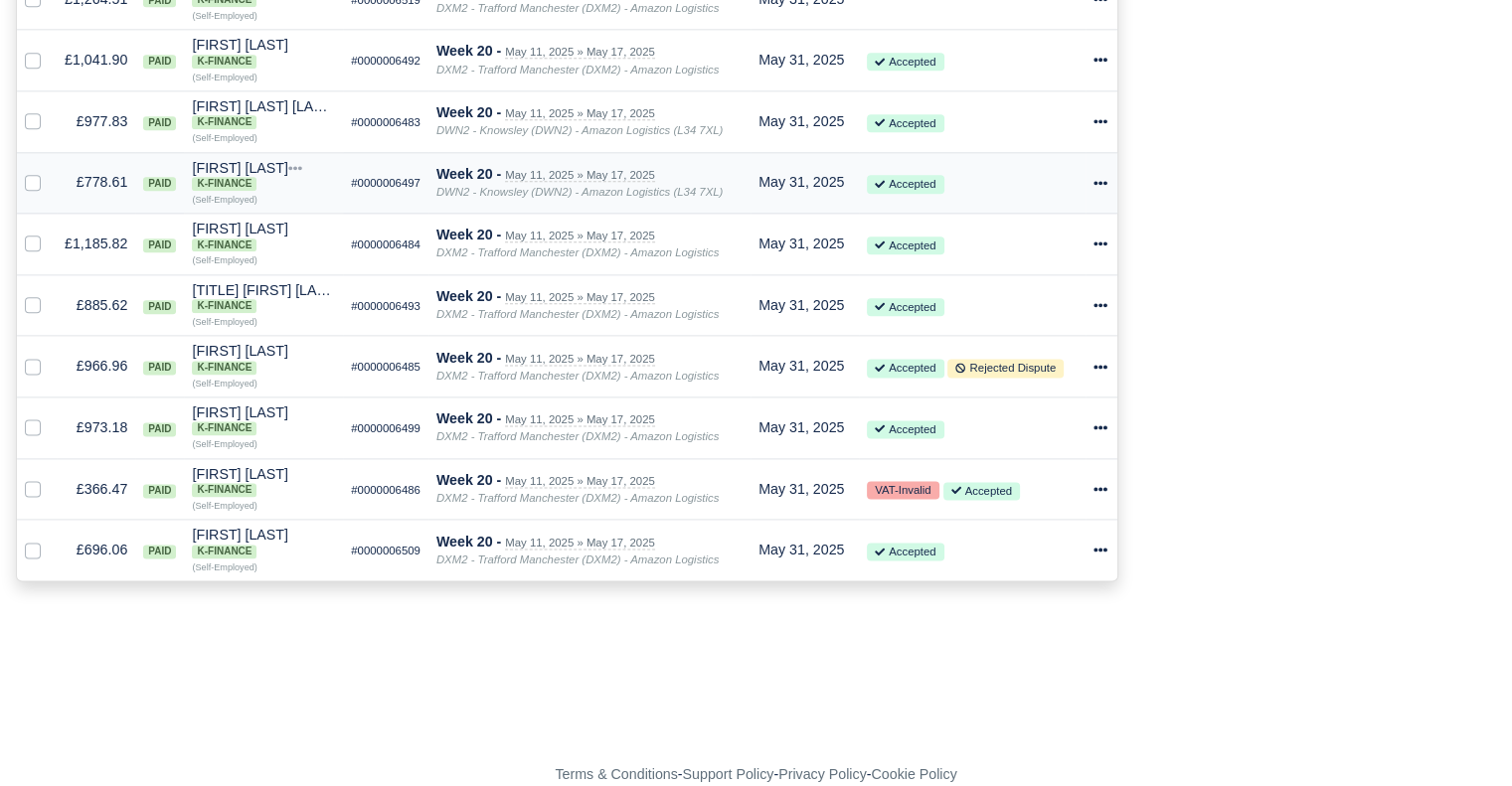scroll, scrollTop: 2526, scrollLeft: 0, axis: vertical 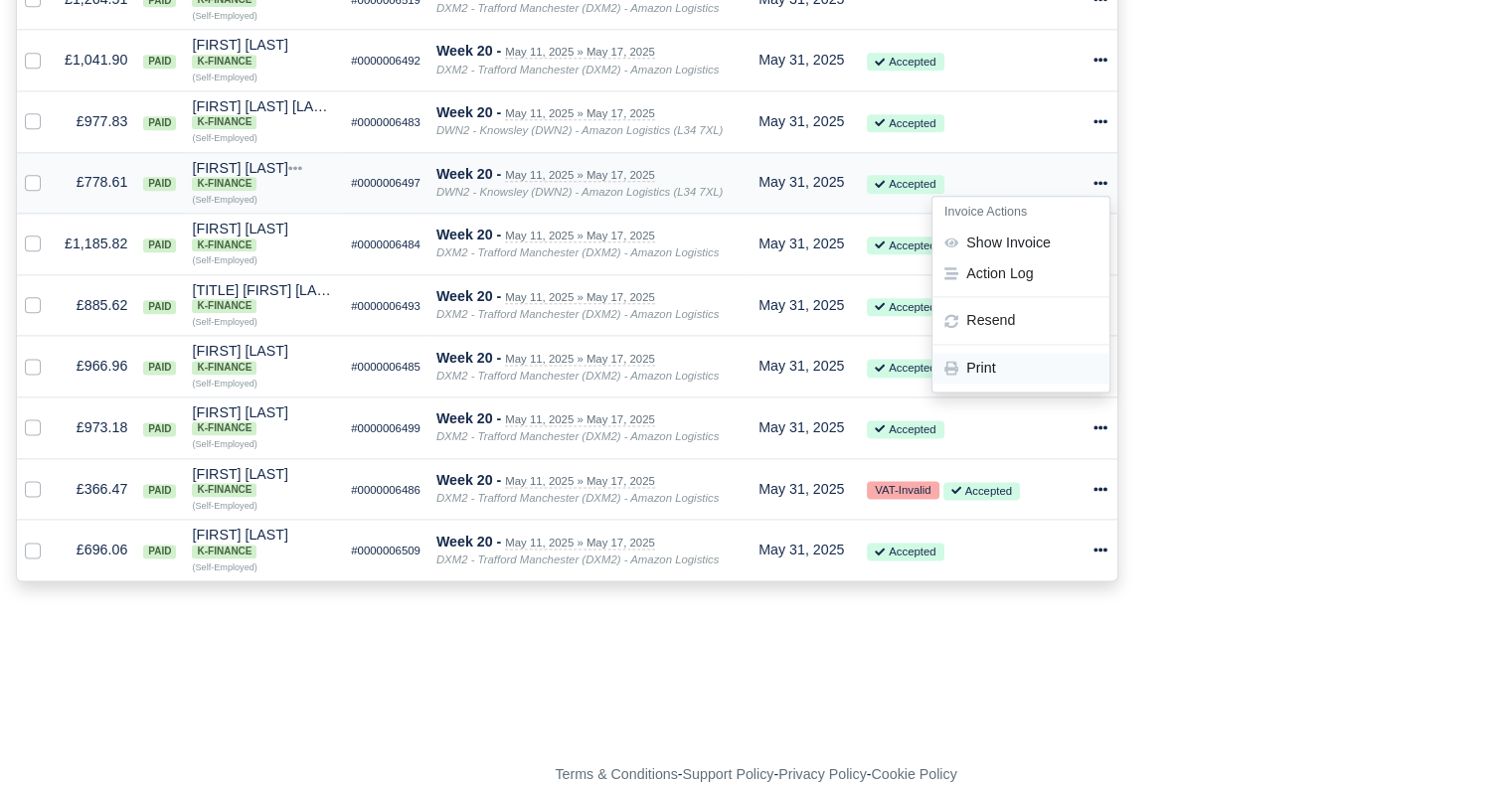 click on "Print" at bounding box center (1021, 369) 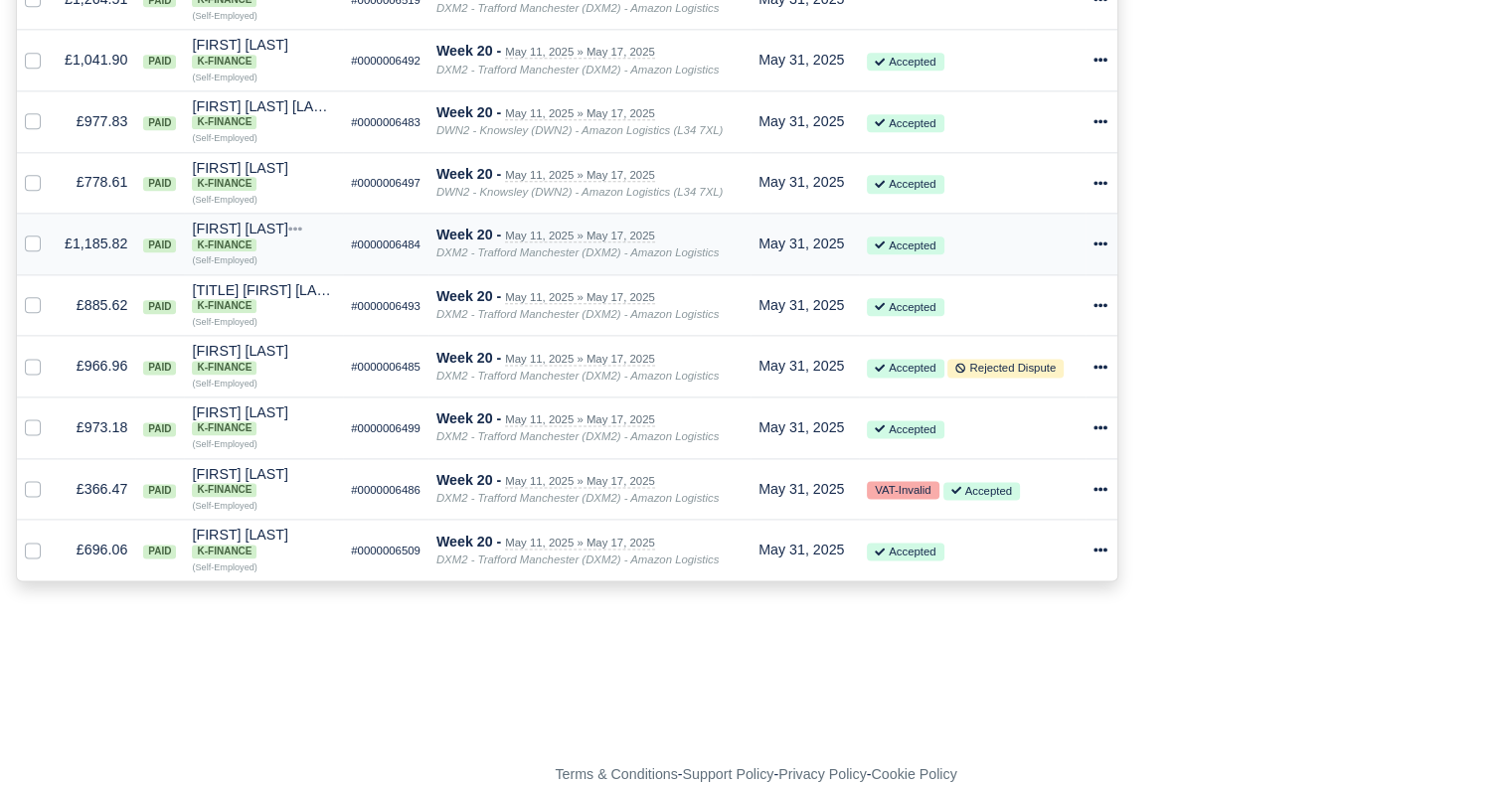 click 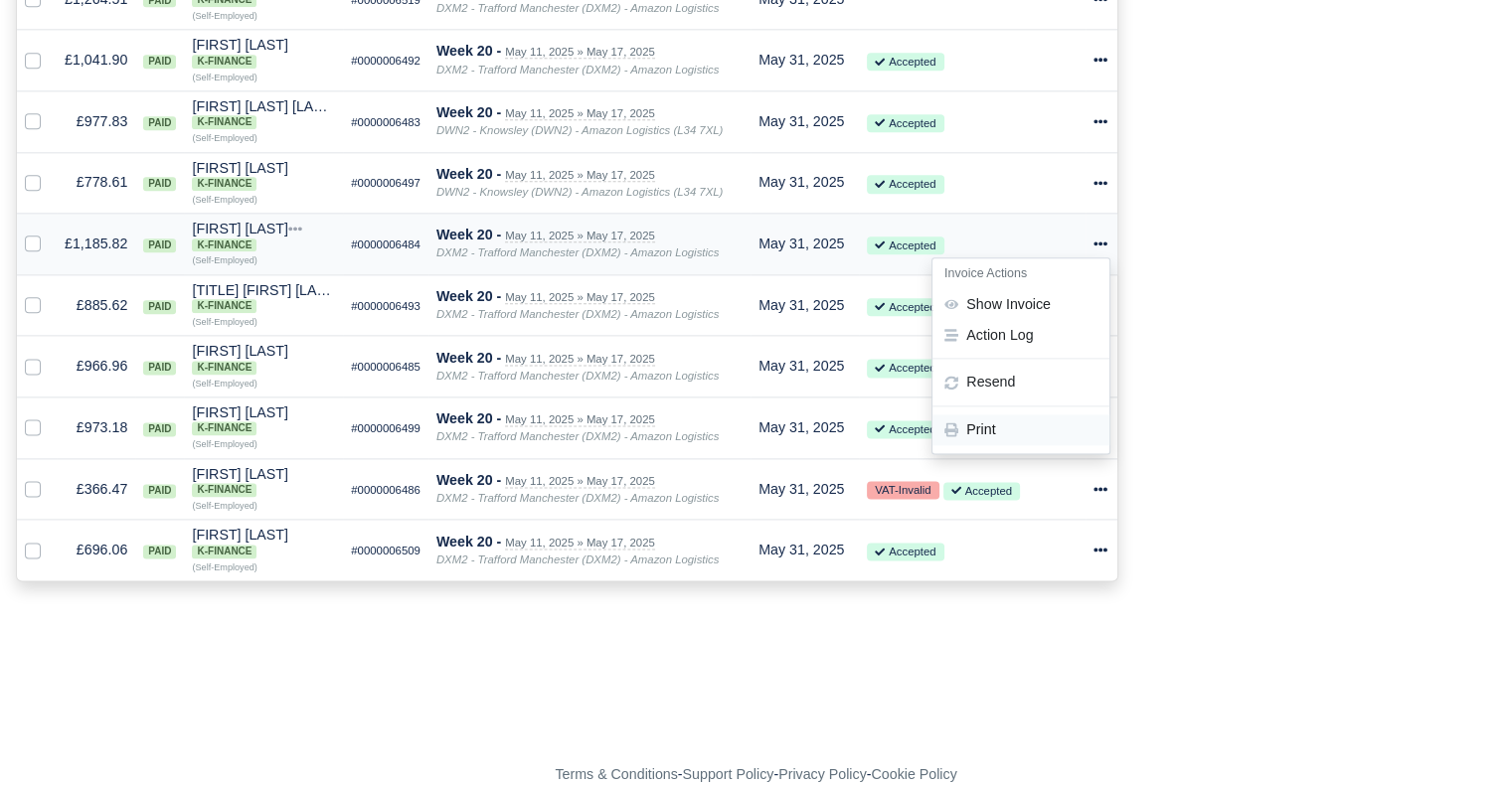 click on "Print" at bounding box center (1021, 429) 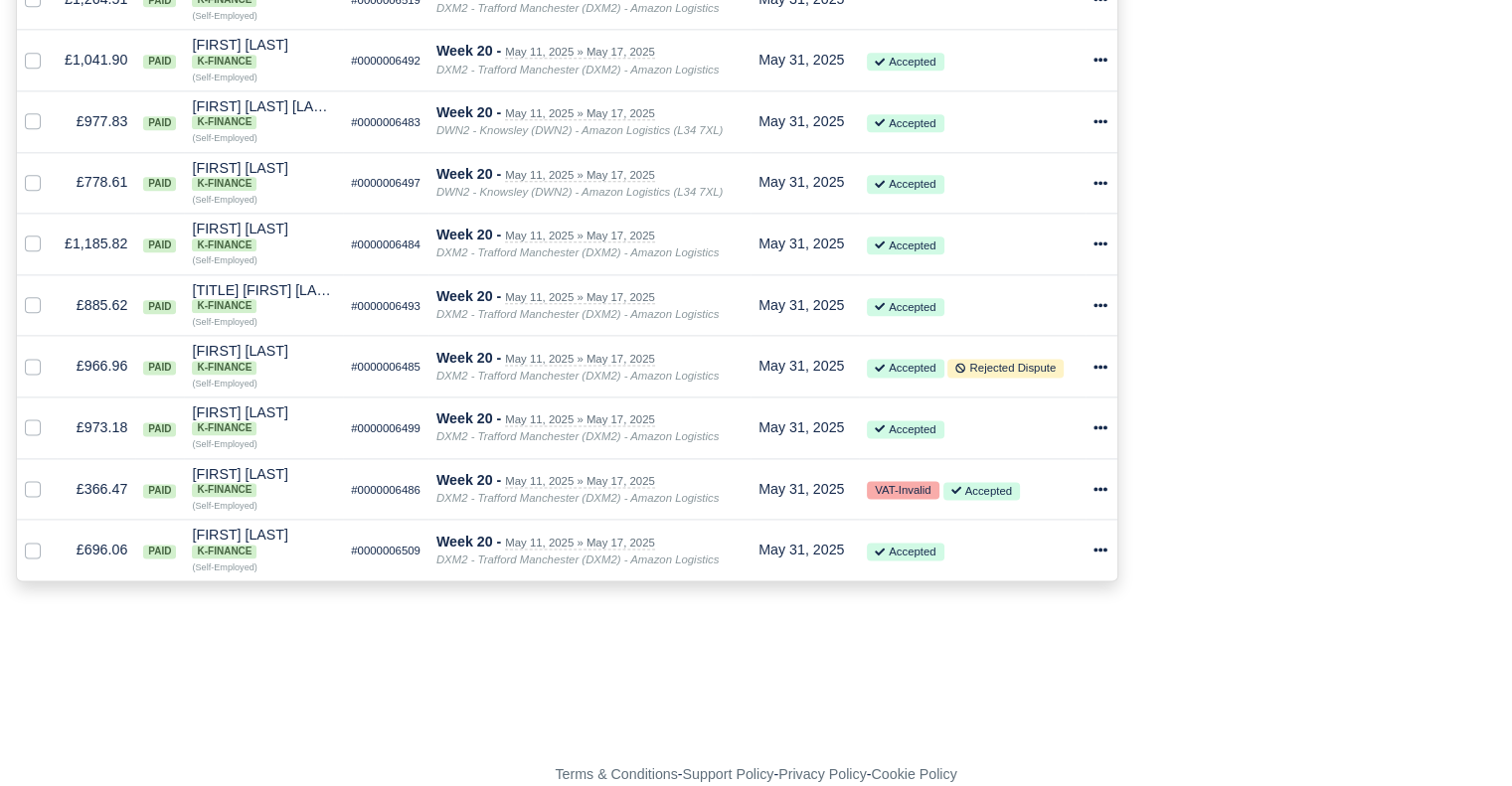 click on "Disputed Invoices
You have  1  invoices which are still disputed
Show me »
Process Invoices
1
Depots with overdue Invoices
You have  6
12" at bounding box center (1322, -811) 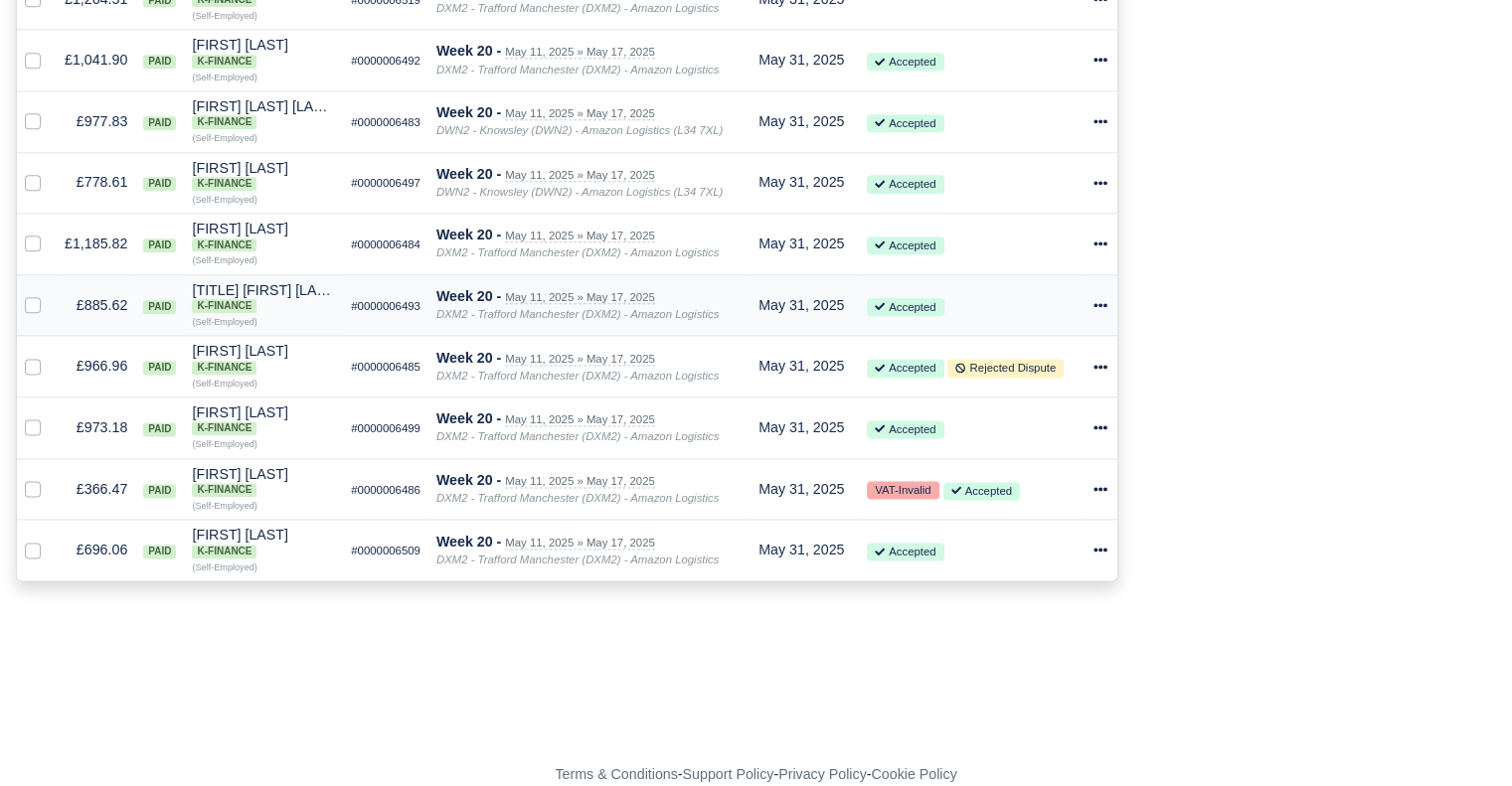 click 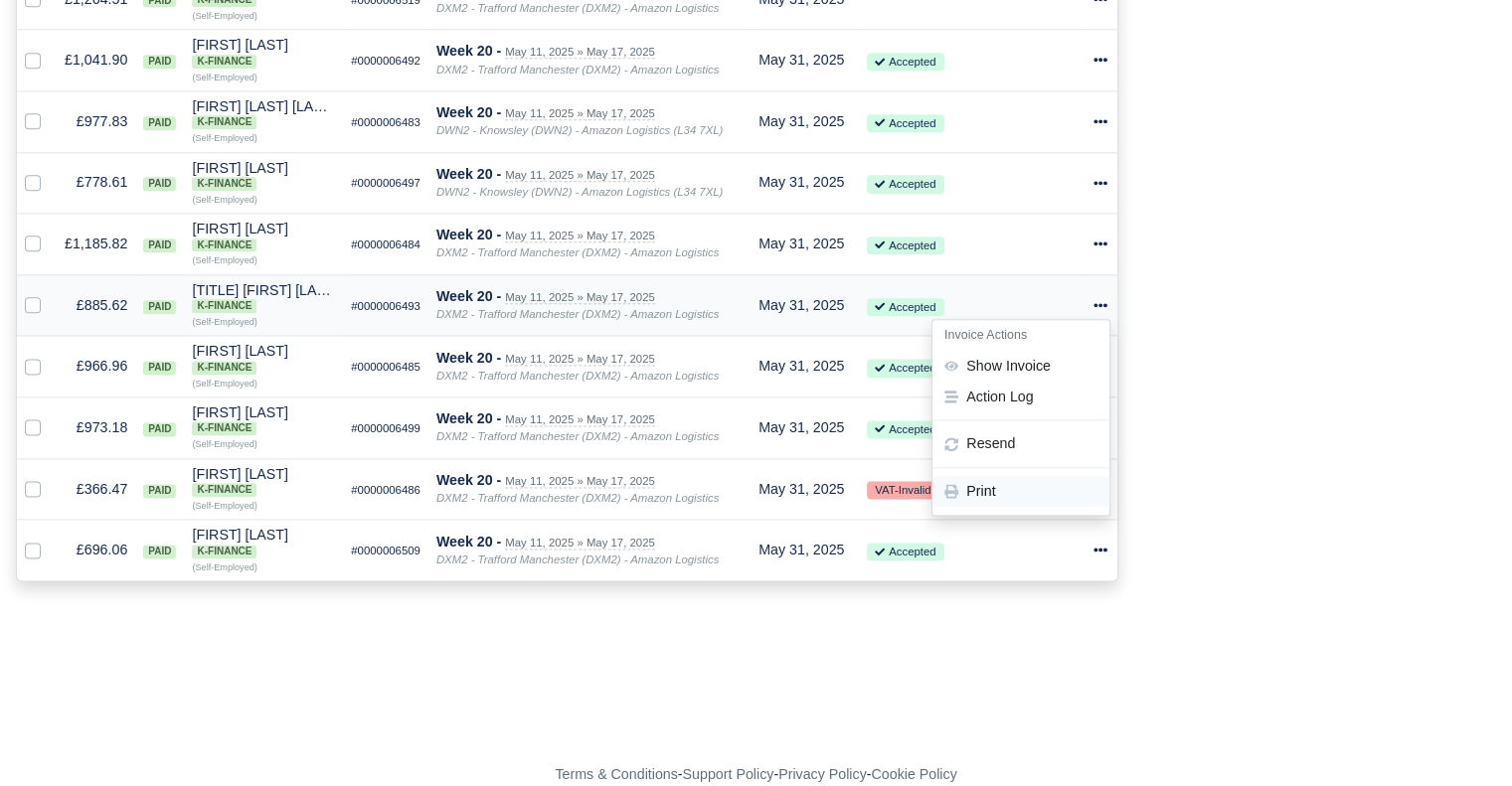 click on "Print" at bounding box center (1021, 491) 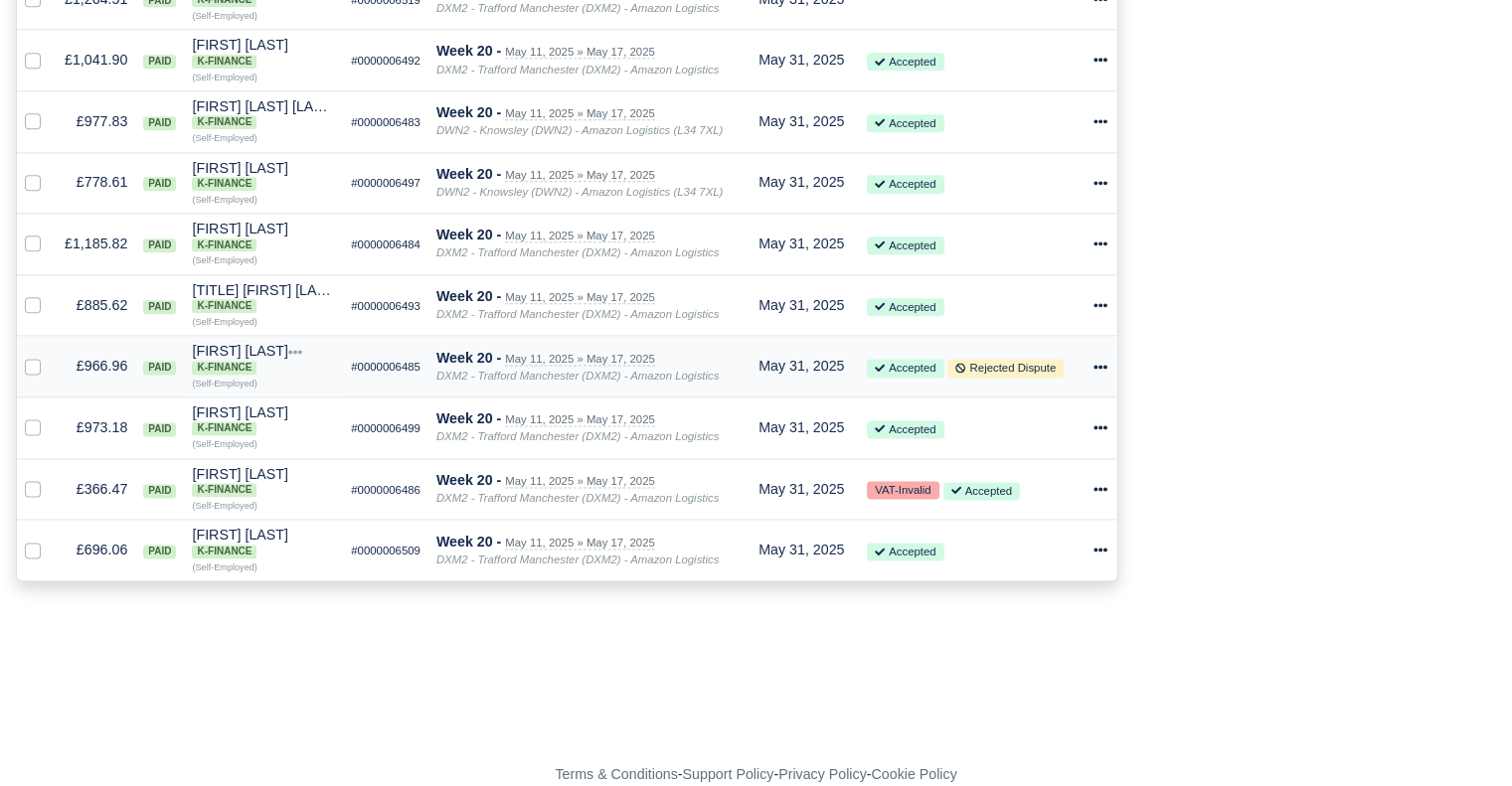 click 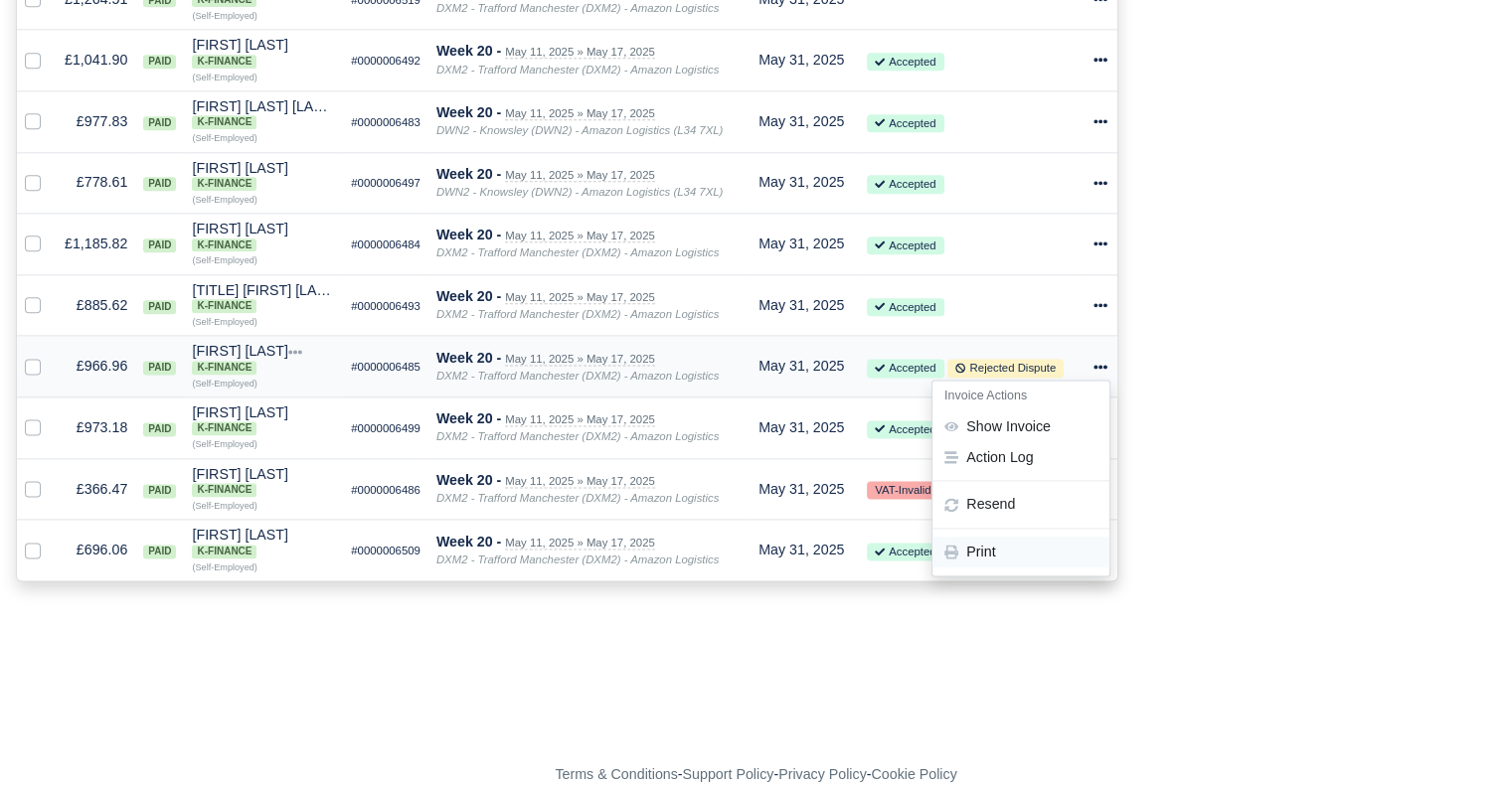 click on "Print" at bounding box center [1021, 552] 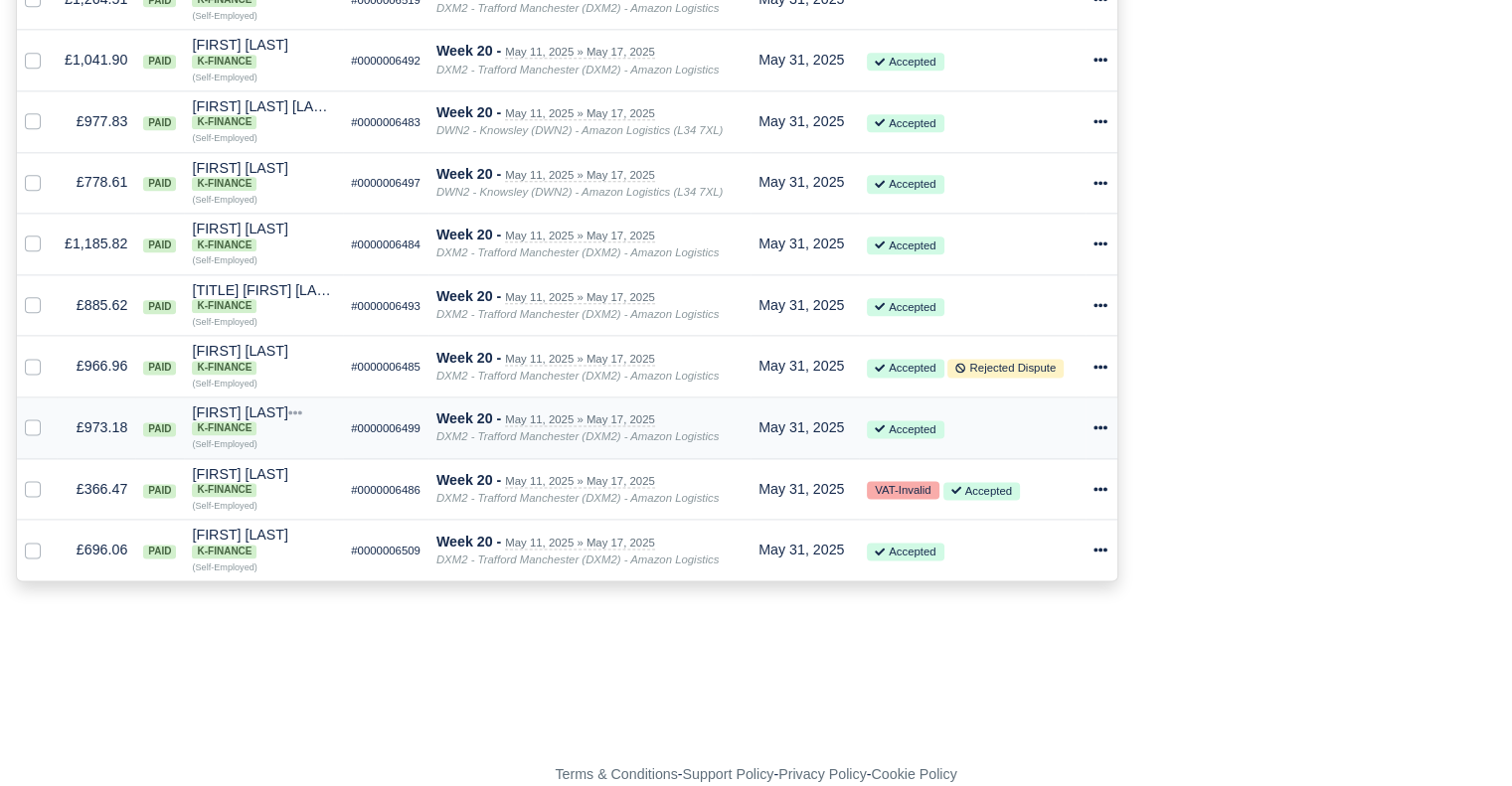 click 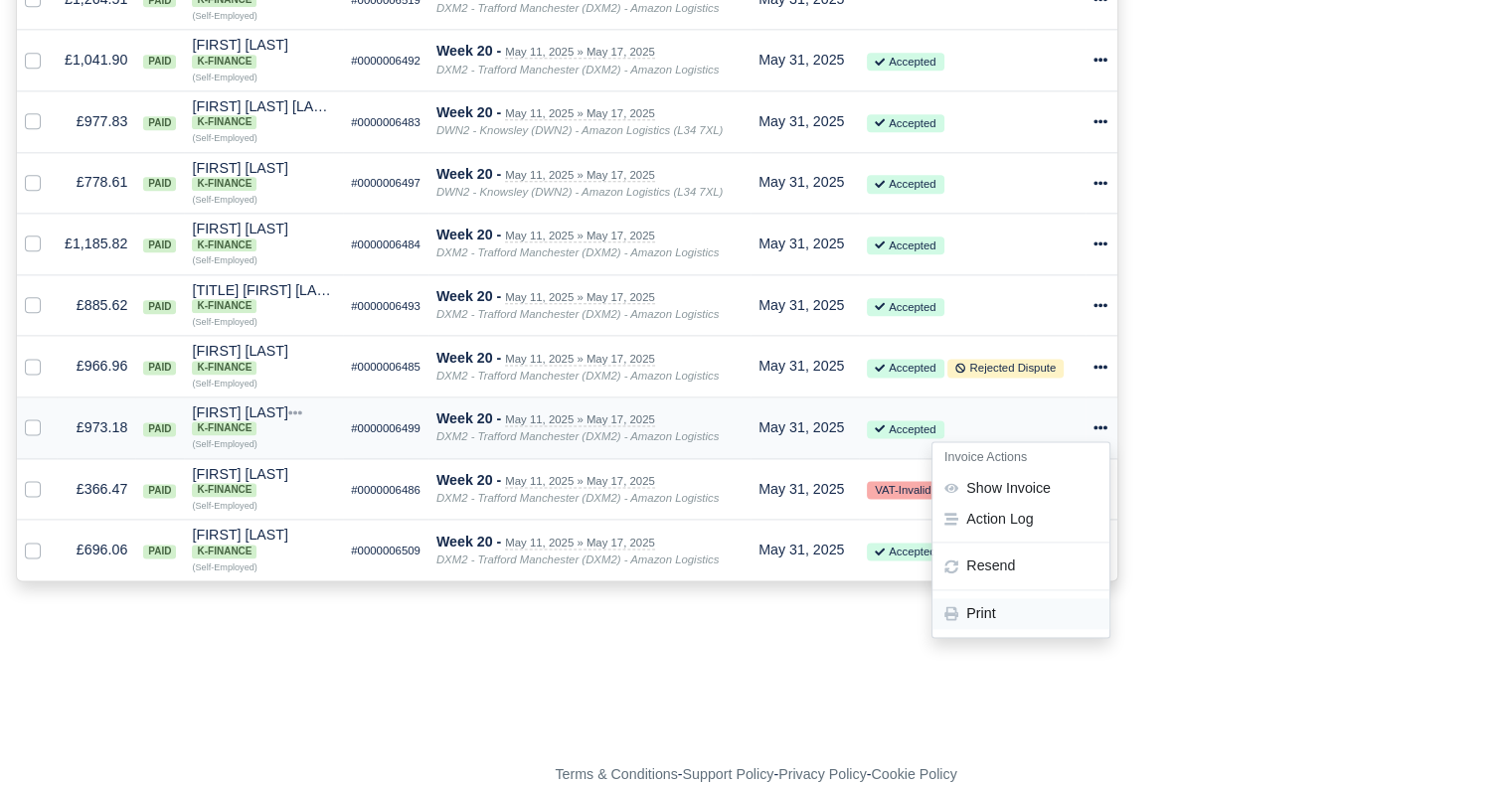 click on "Print" at bounding box center (1021, 613) 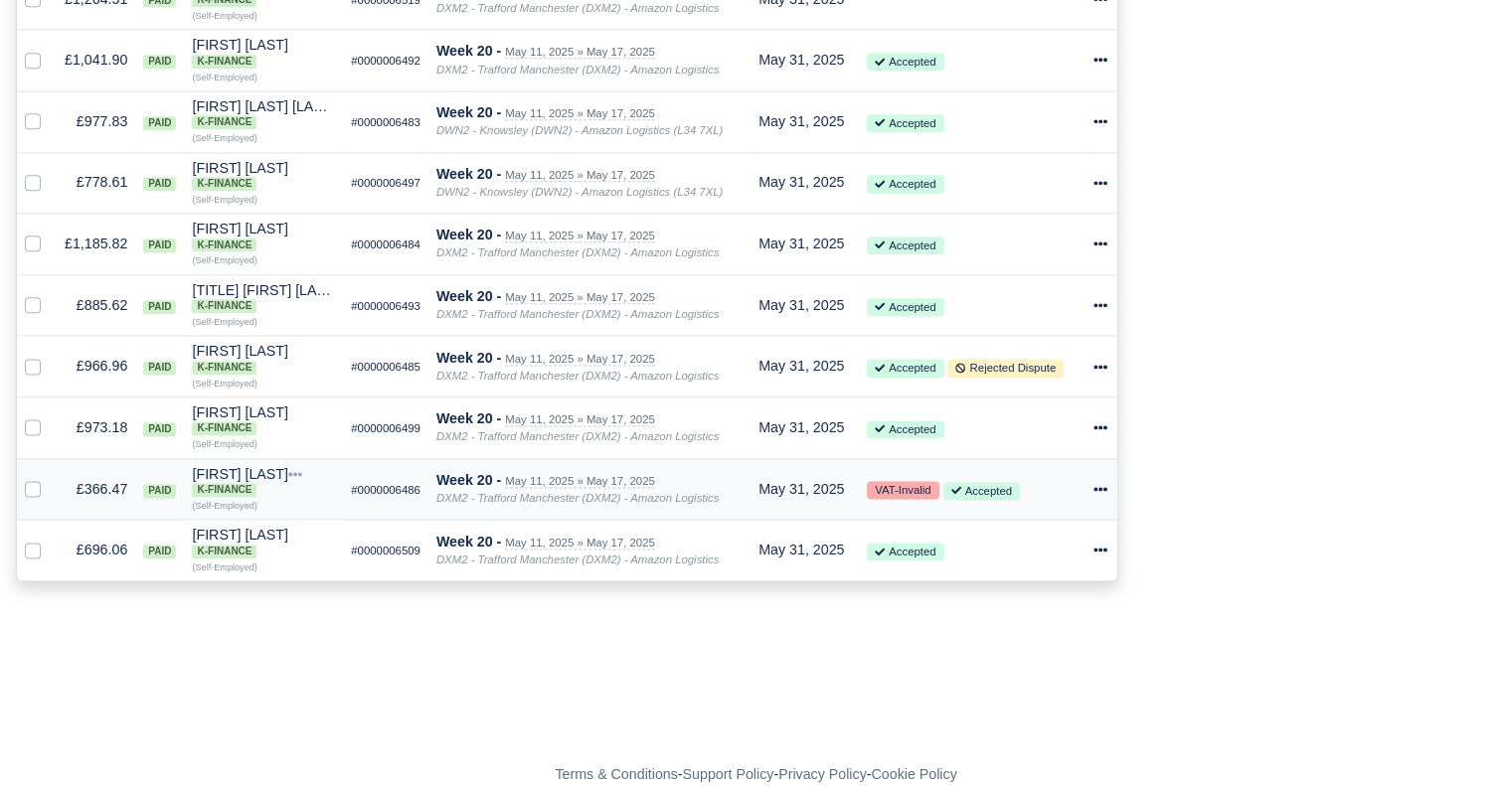 click 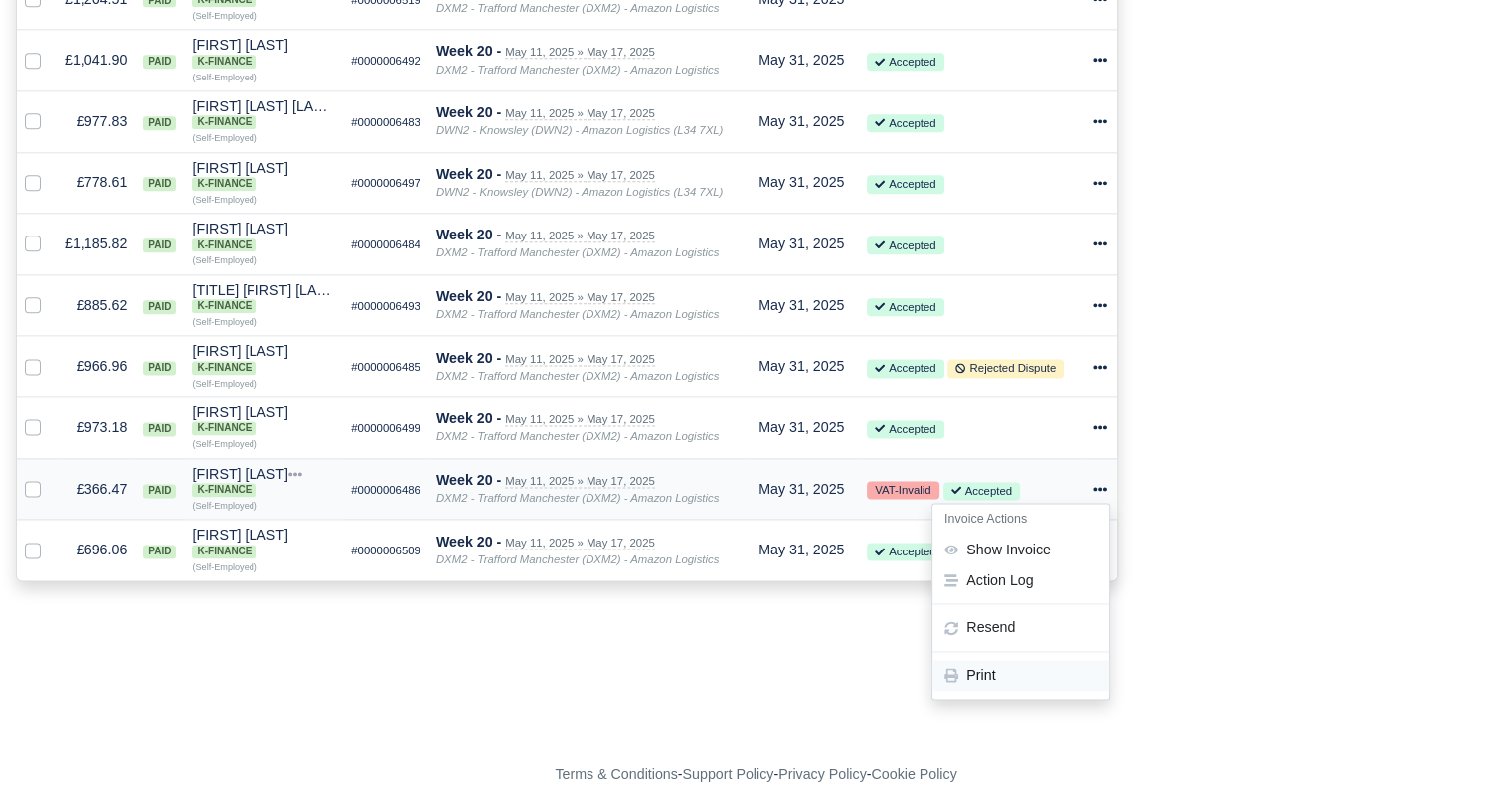 click on "Print" at bounding box center (1021, 675) 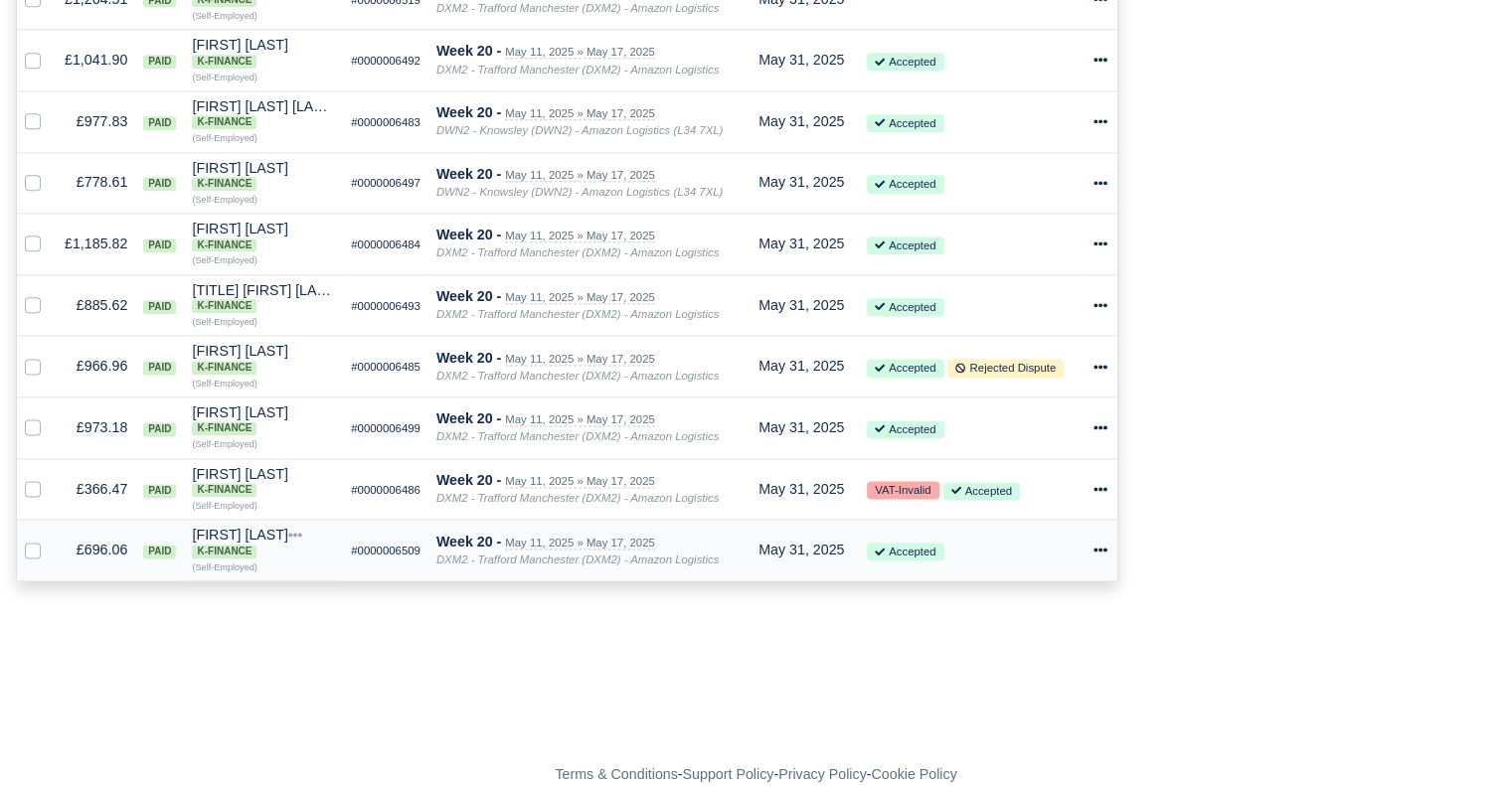 click 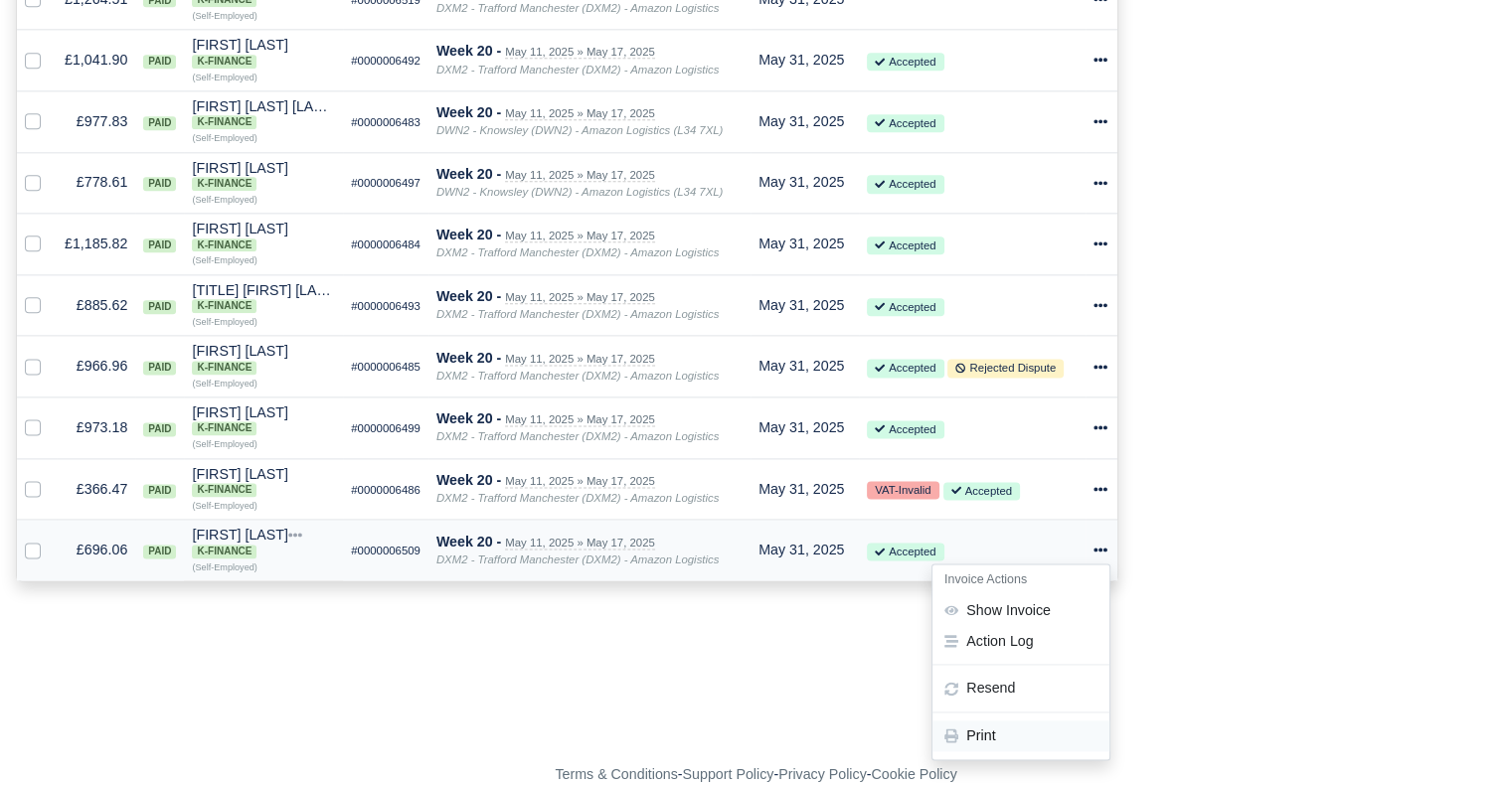 click on "Print" at bounding box center [1021, 736] 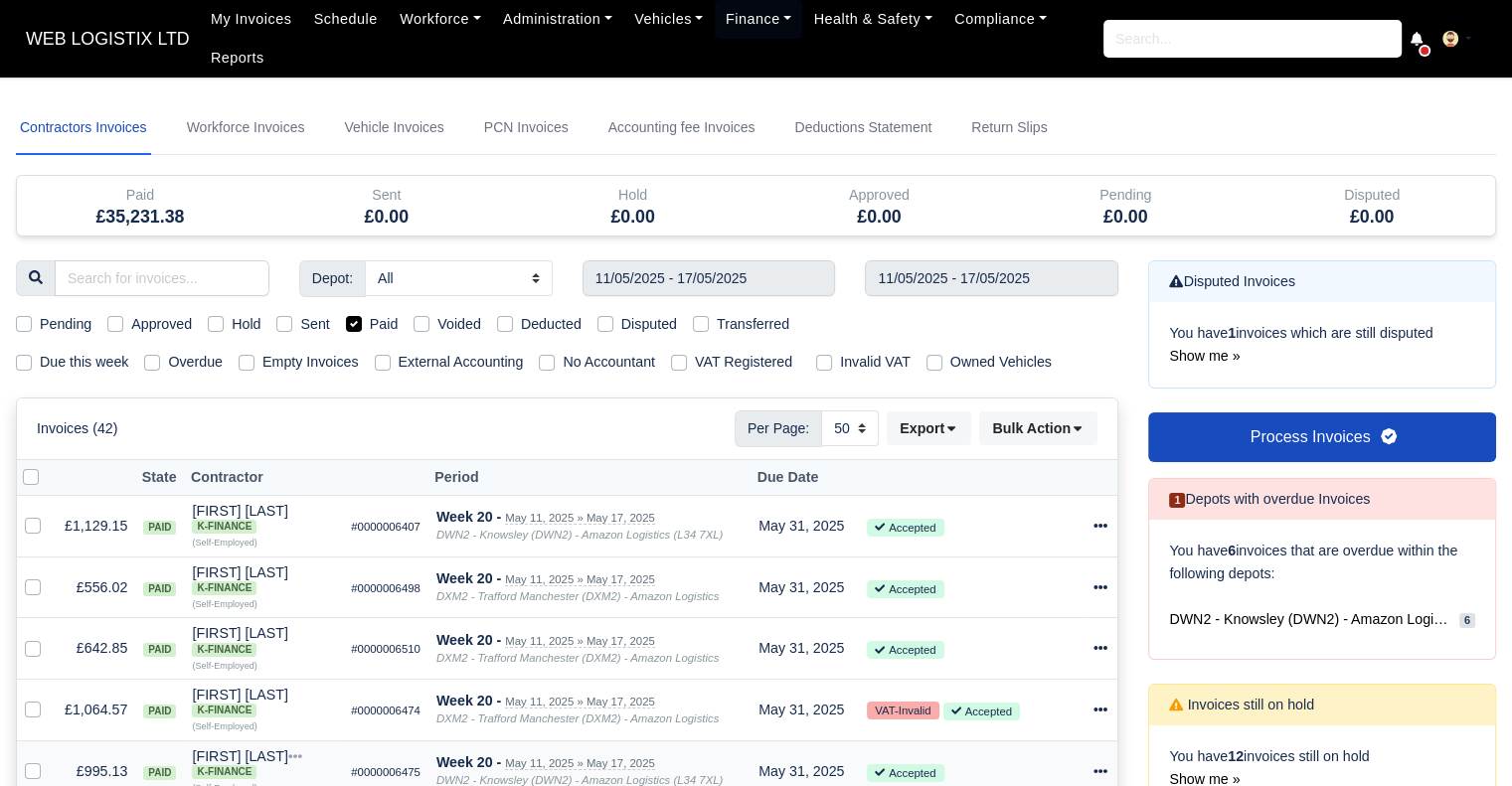 scroll, scrollTop: 0, scrollLeft: 0, axis: both 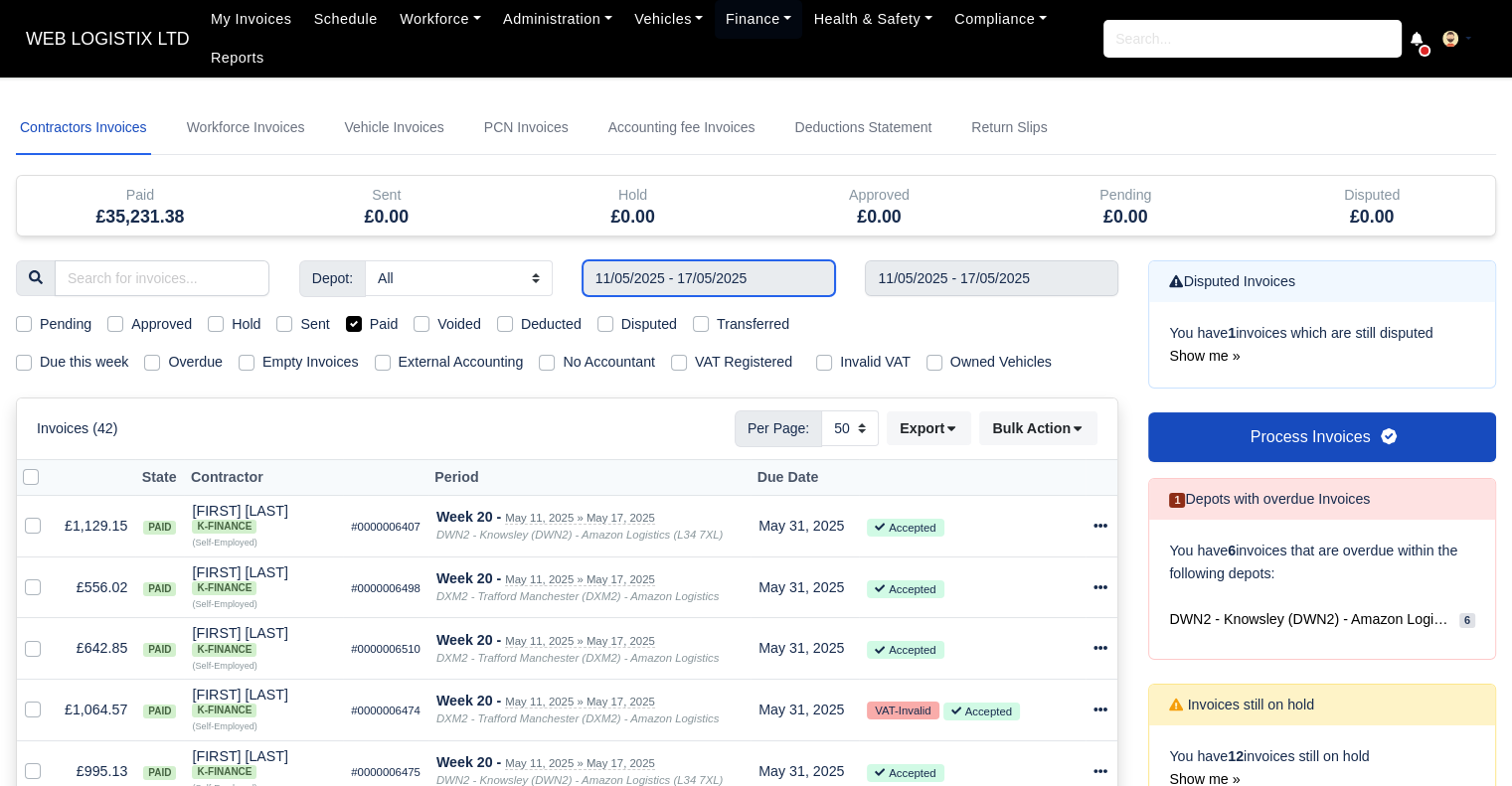 click on "11/05/2025 - 17/05/2025" at bounding box center [709, 278] 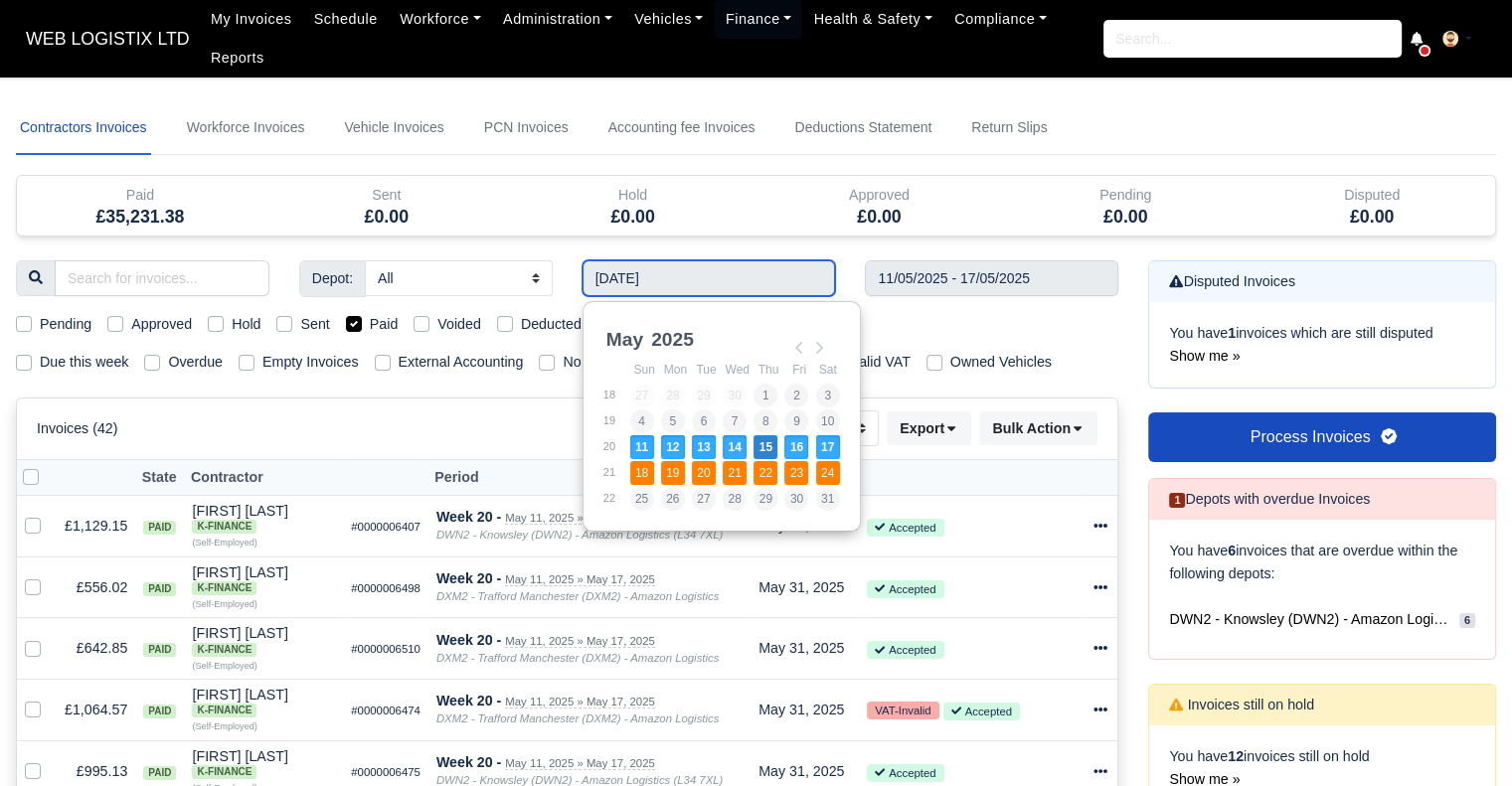 type on "[DATE] - [DATE]" 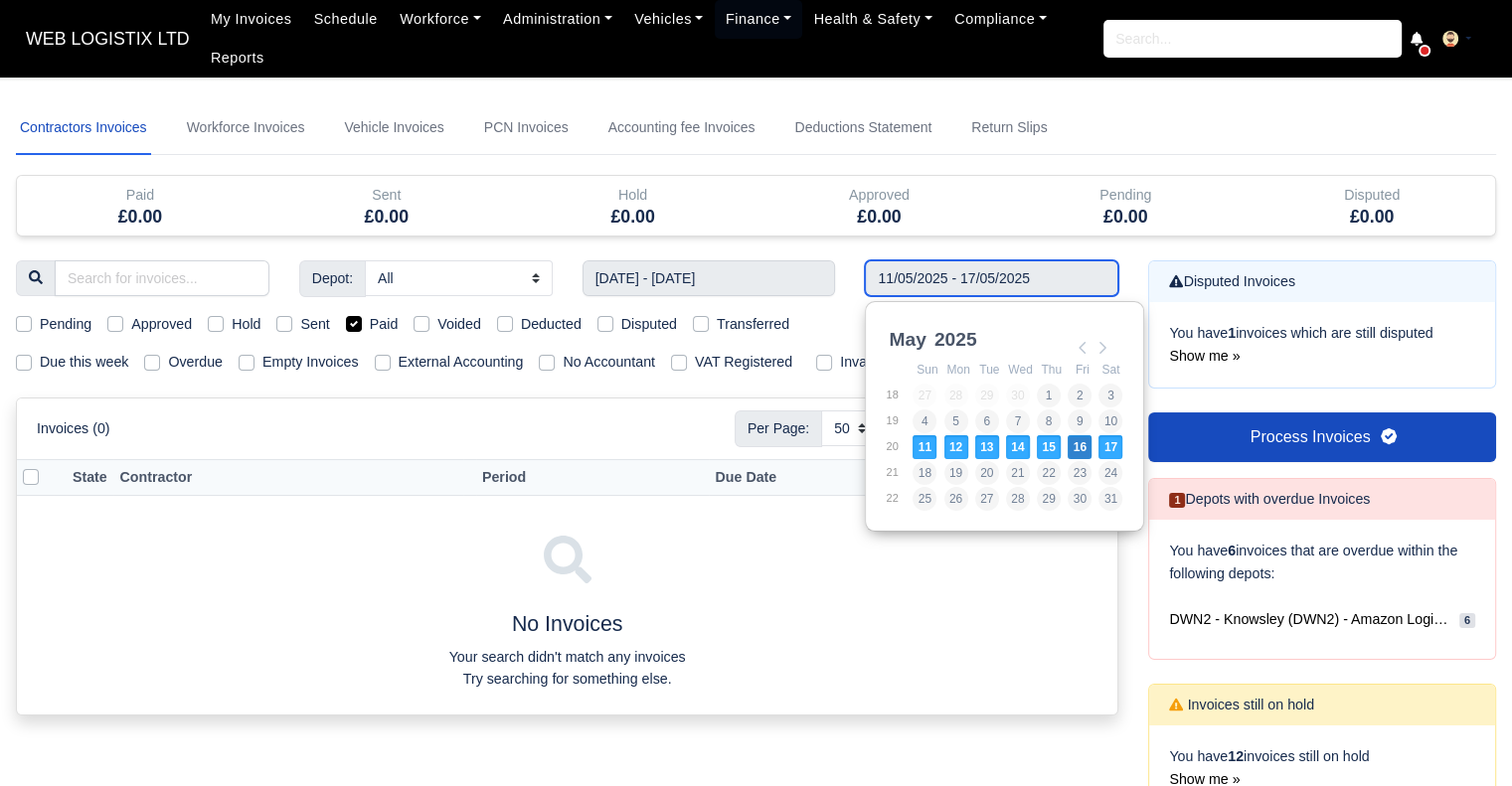 click on "11/05/2025 - 17/05/2025" at bounding box center [991, 278] 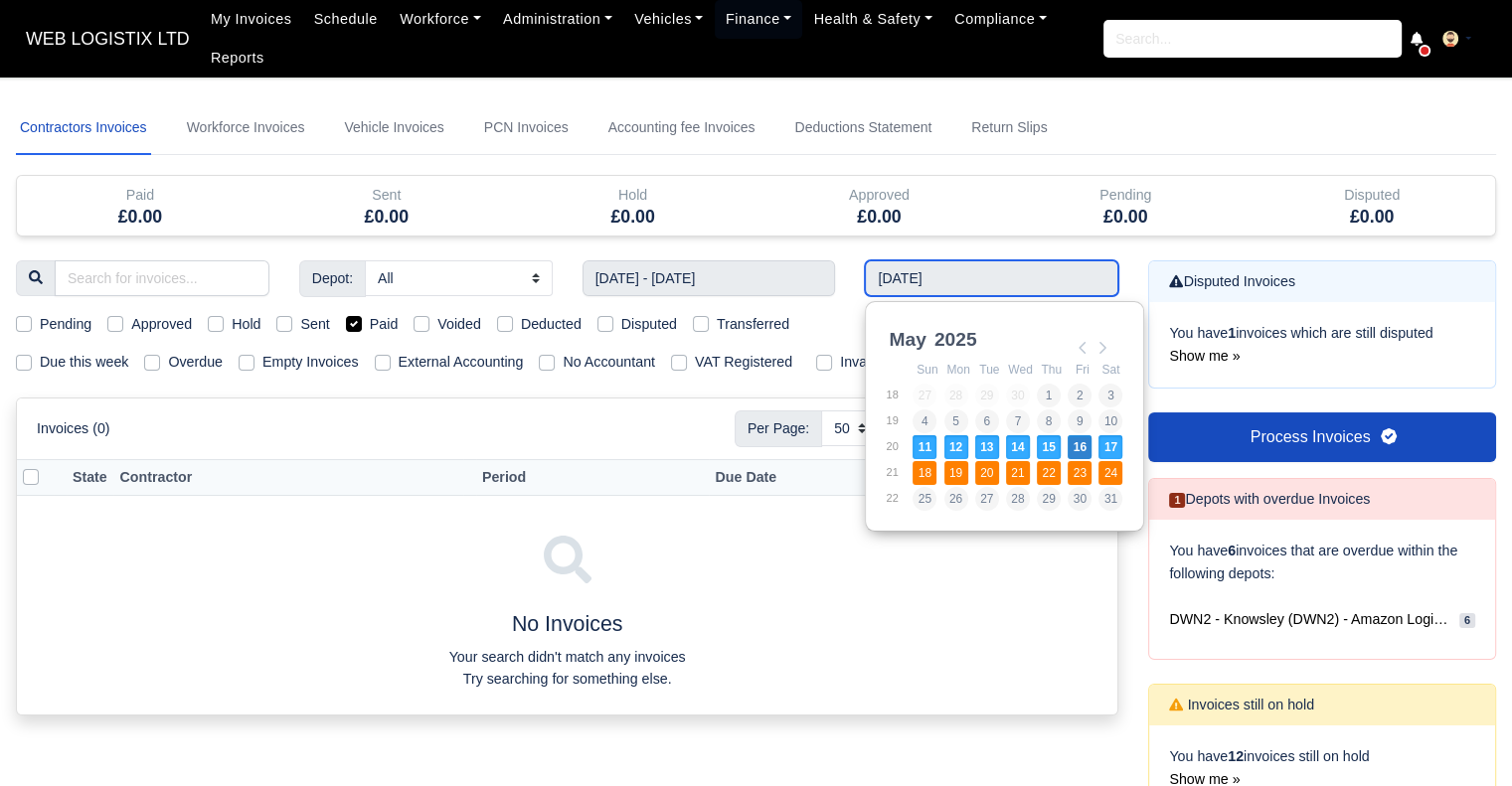 type on "[DATE] - [DATE]" 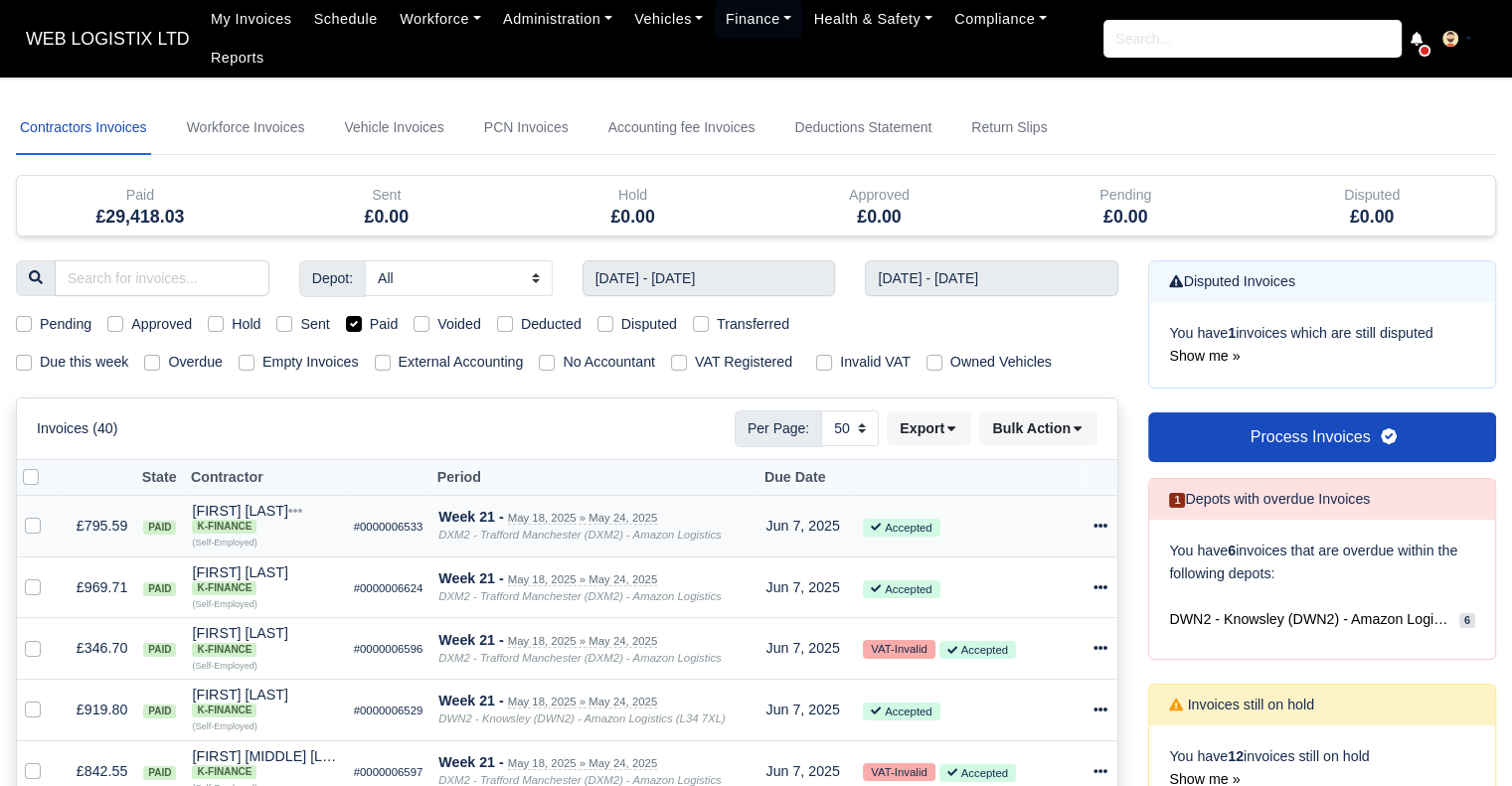 drag, startPoint x: 1094, startPoint y: 524, endPoint x: 1093, endPoint y: 514, distance: 10.049876 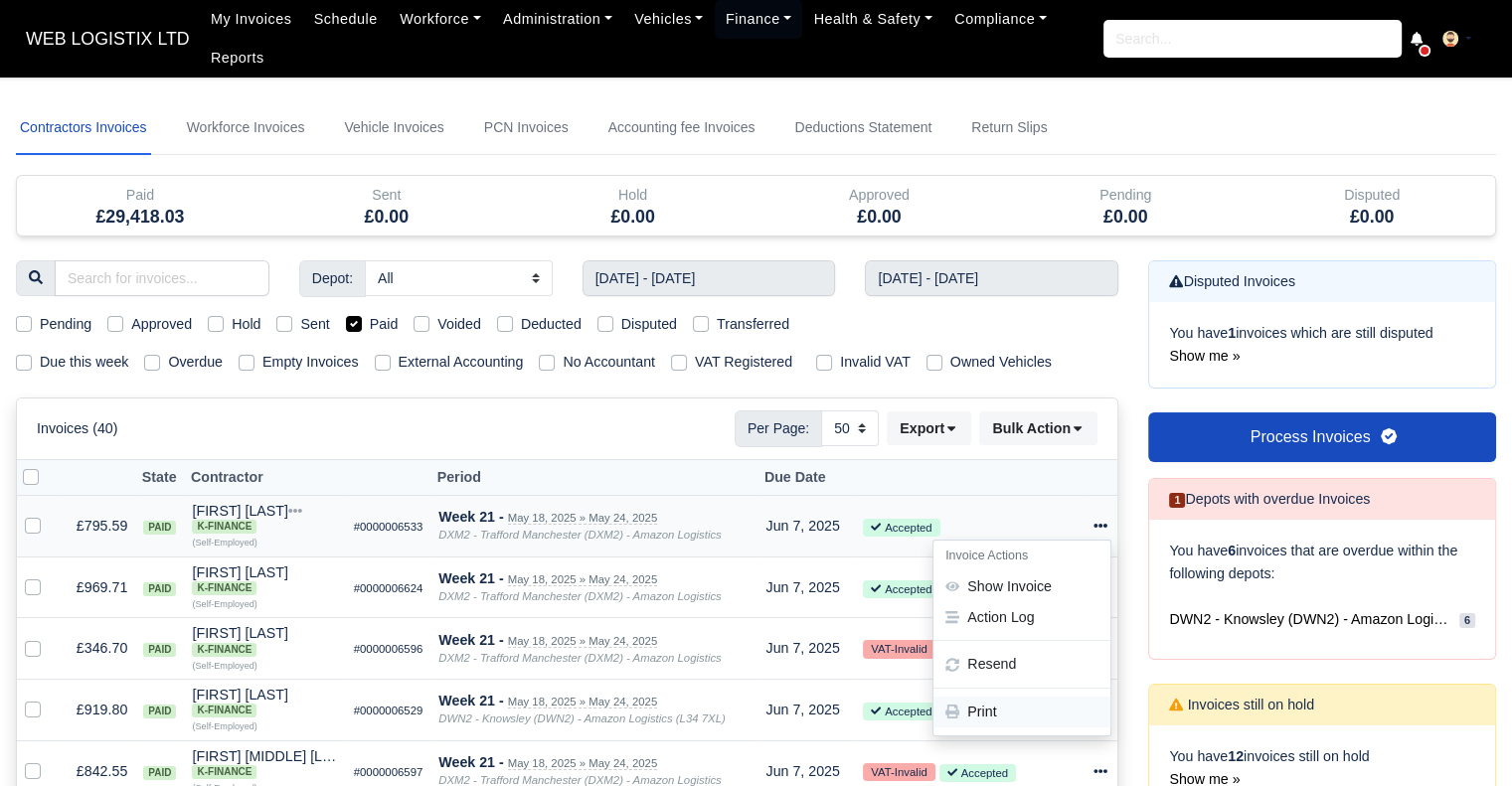 click on "Print" at bounding box center (1022, 711) 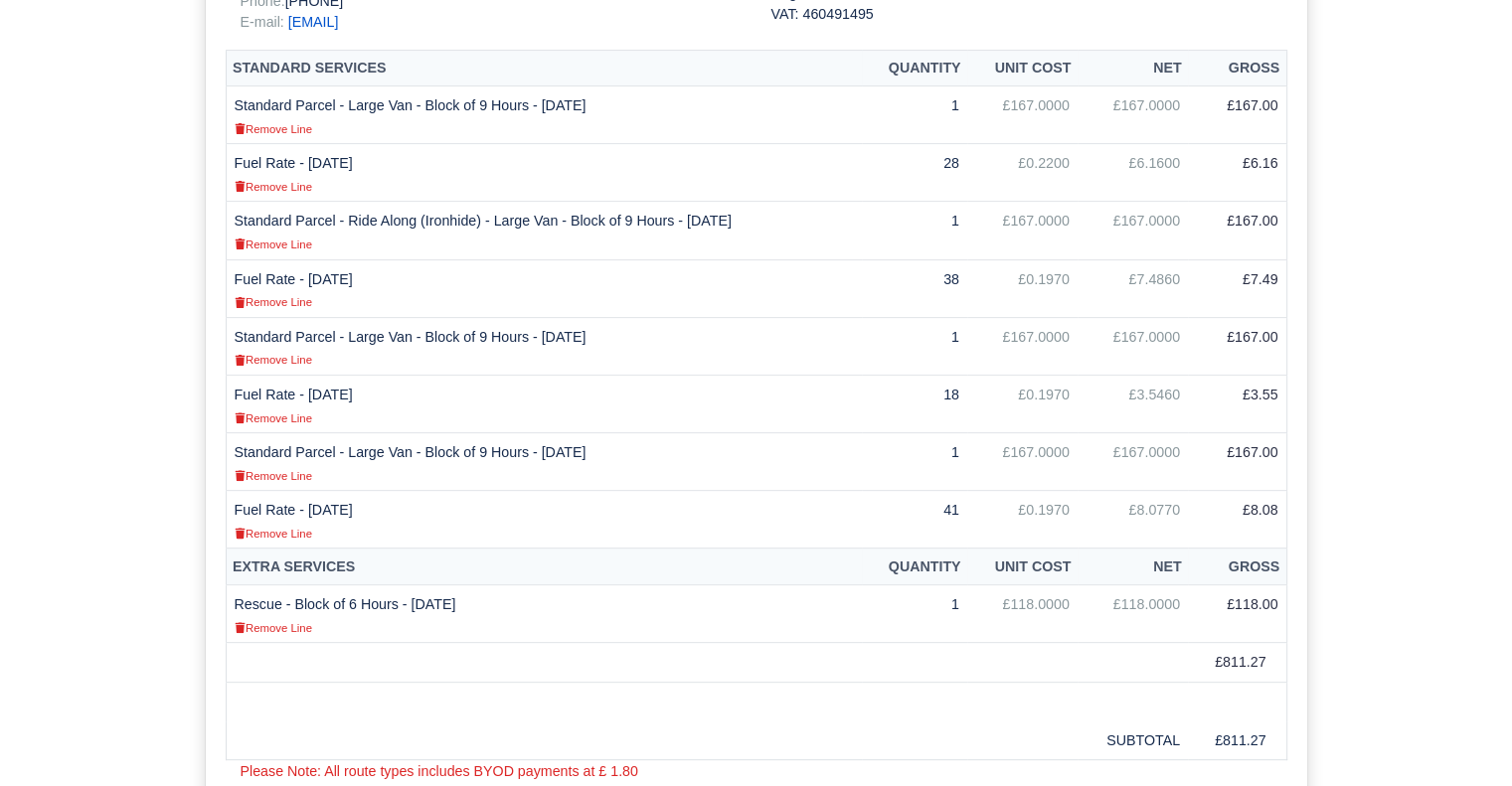 scroll, scrollTop: 596, scrollLeft: 0, axis: vertical 